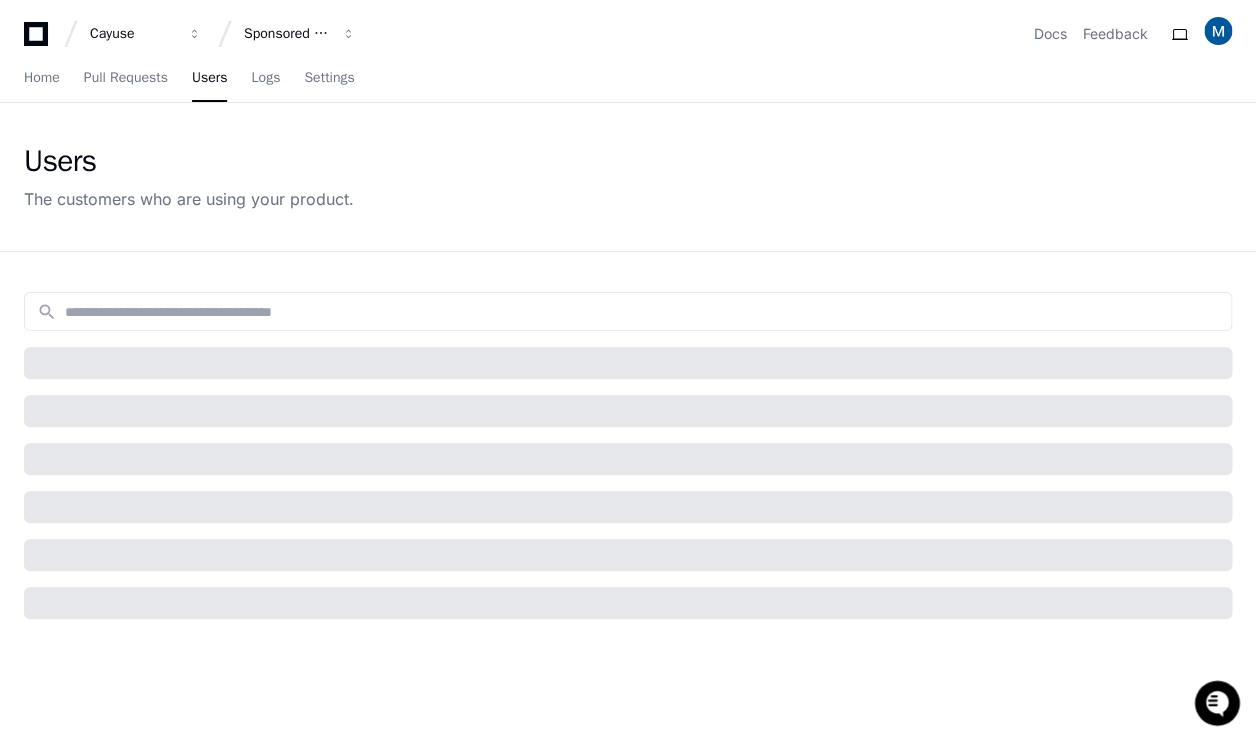 scroll, scrollTop: 0, scrollLeft: 0, axis: both 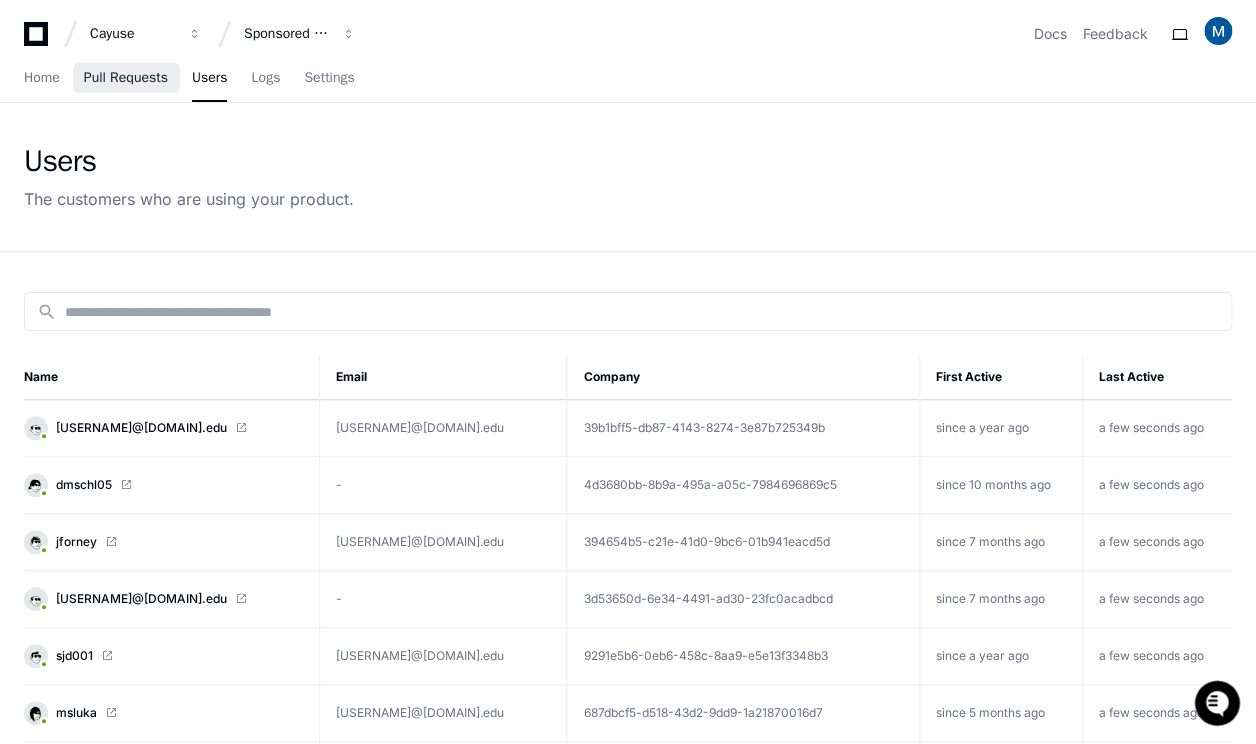 click on "Pull Requests" at bounding box center [126, 78] 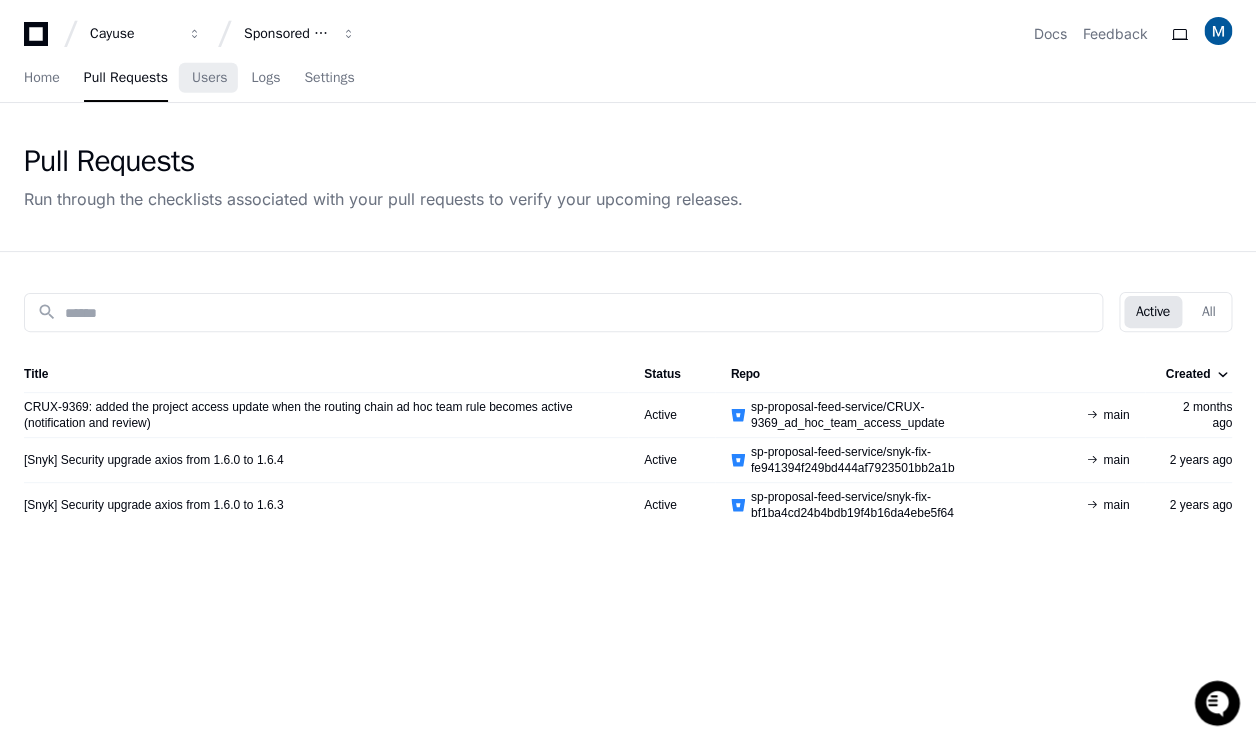 click on "Users" at bounding box center (210, 78) 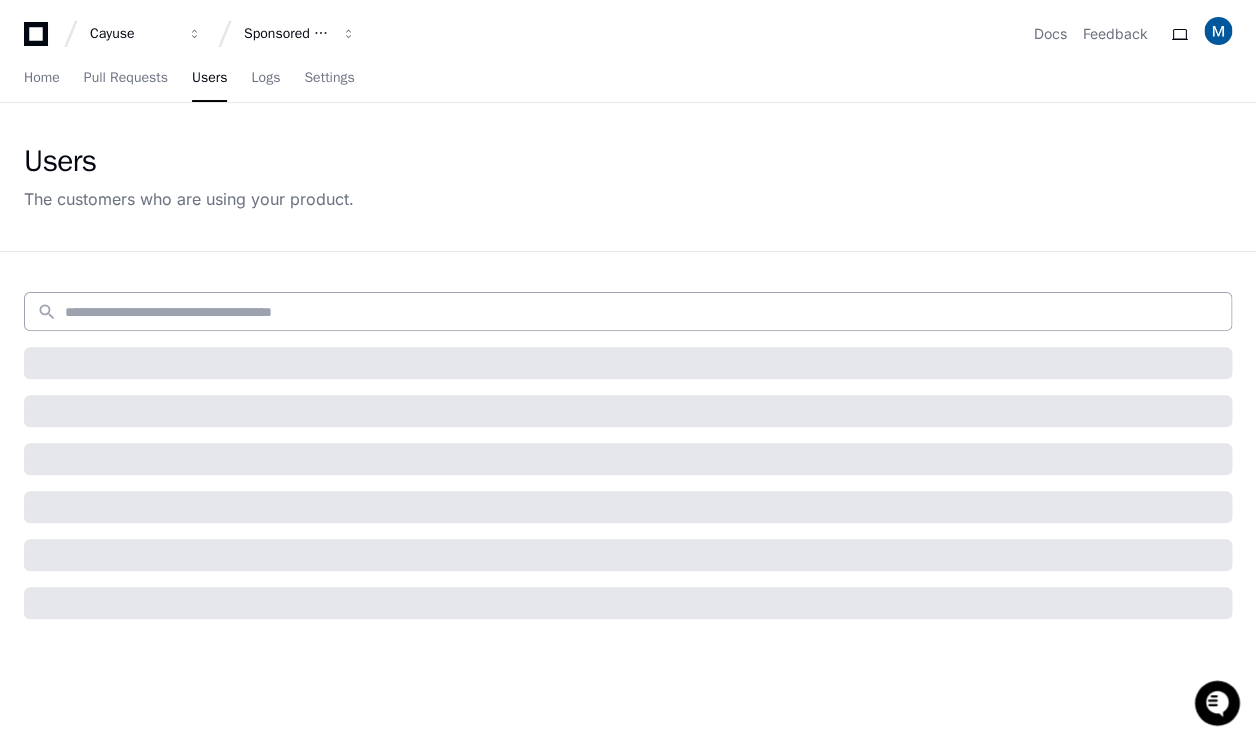 click on "search" 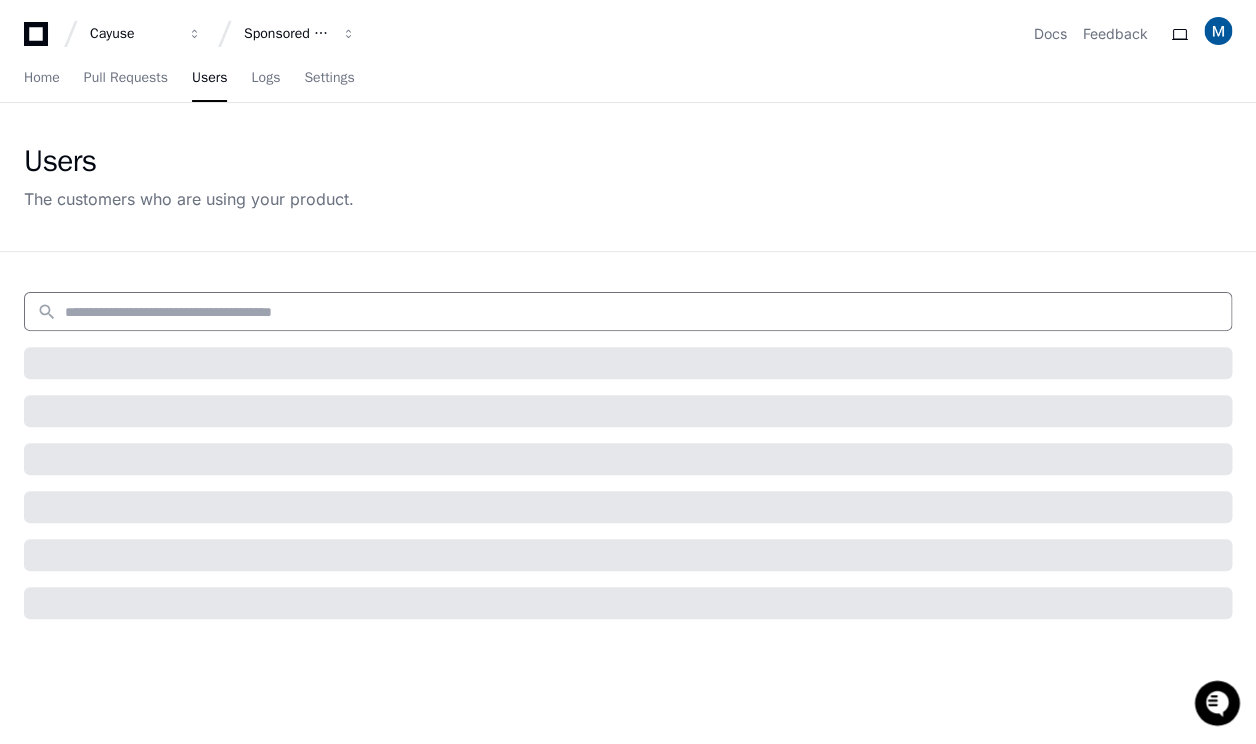 click at bounding box center [642, 312] 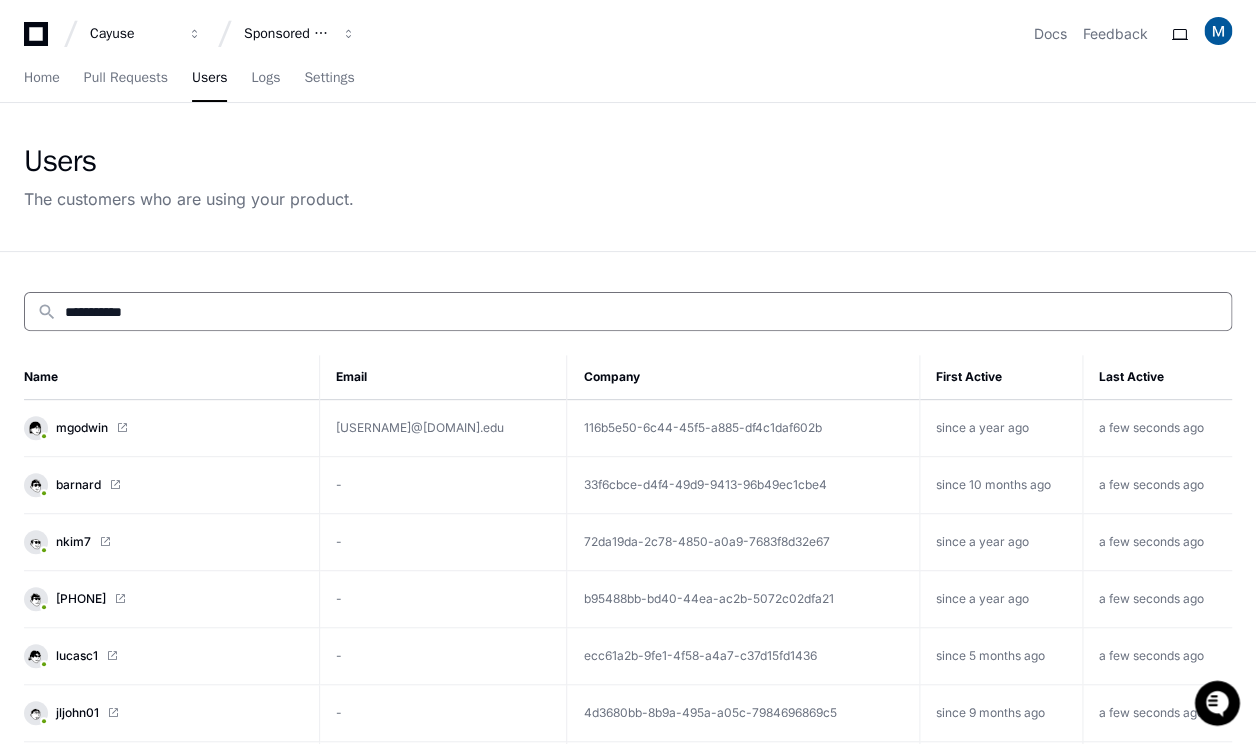 type on "**********" 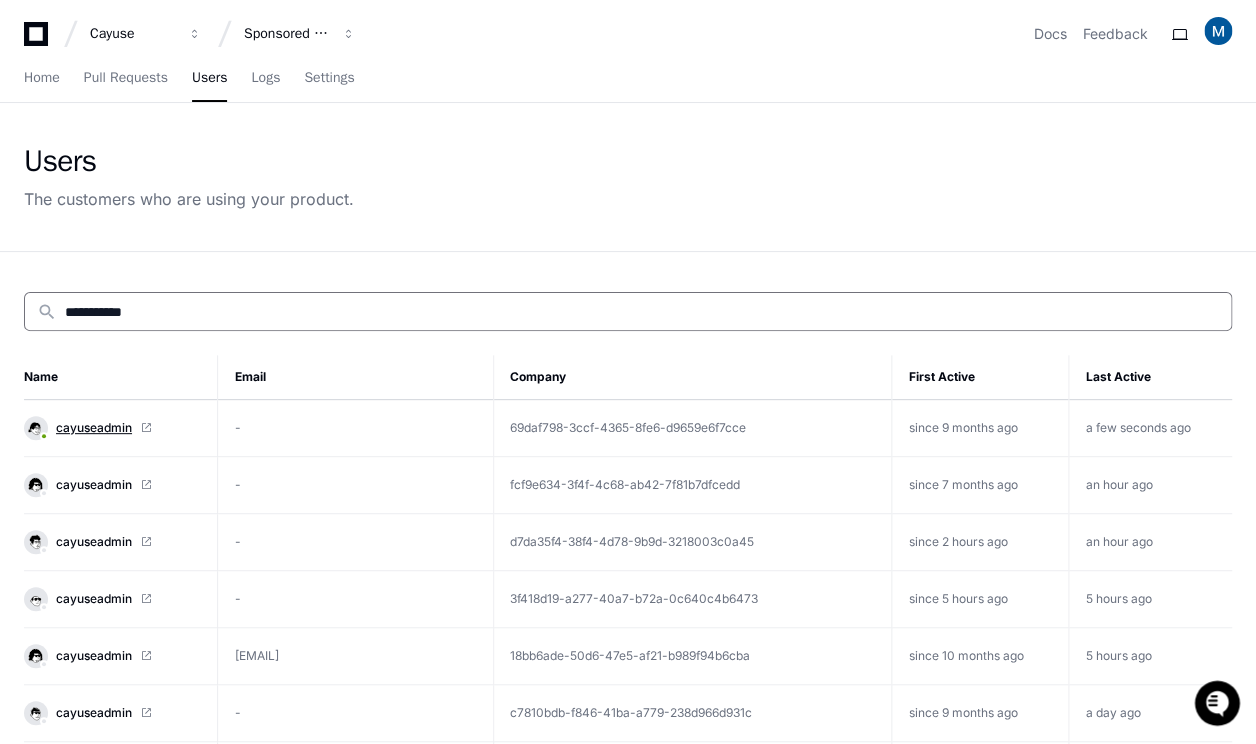 click on "[USERNAME]" 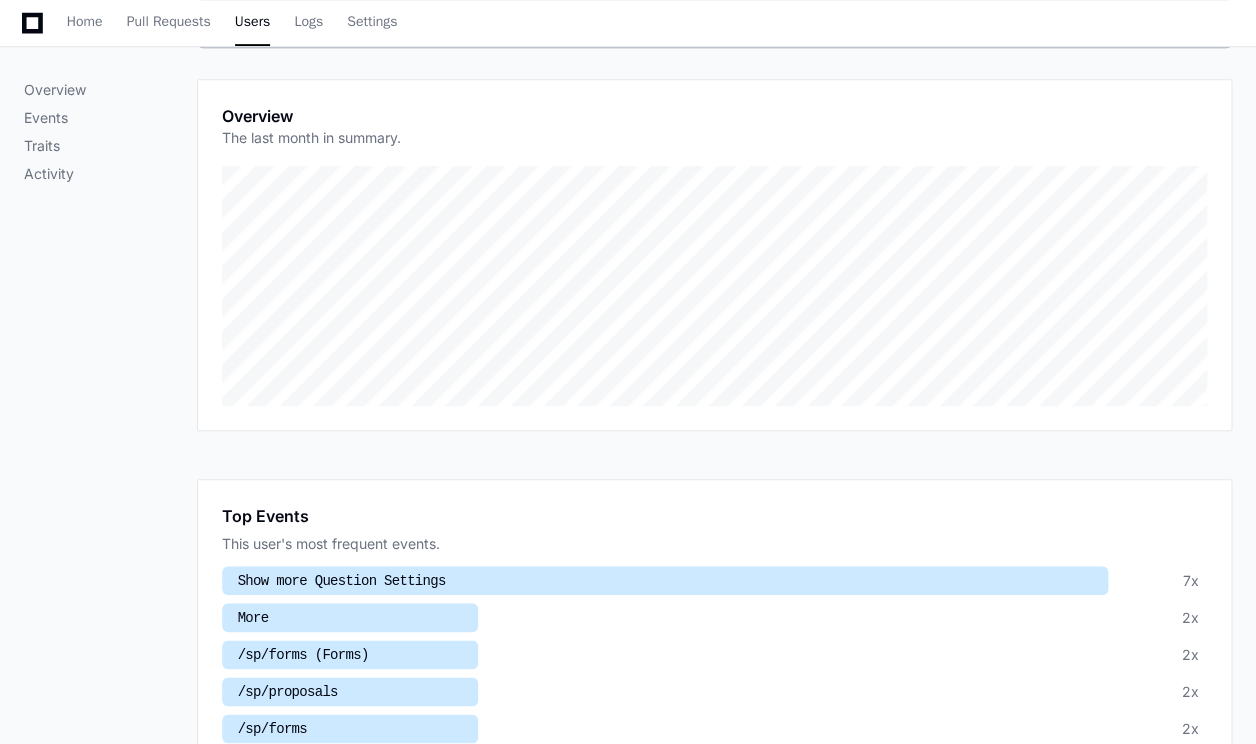 scroll, scrollTop: 0, scrollLeft: 0, axis: both 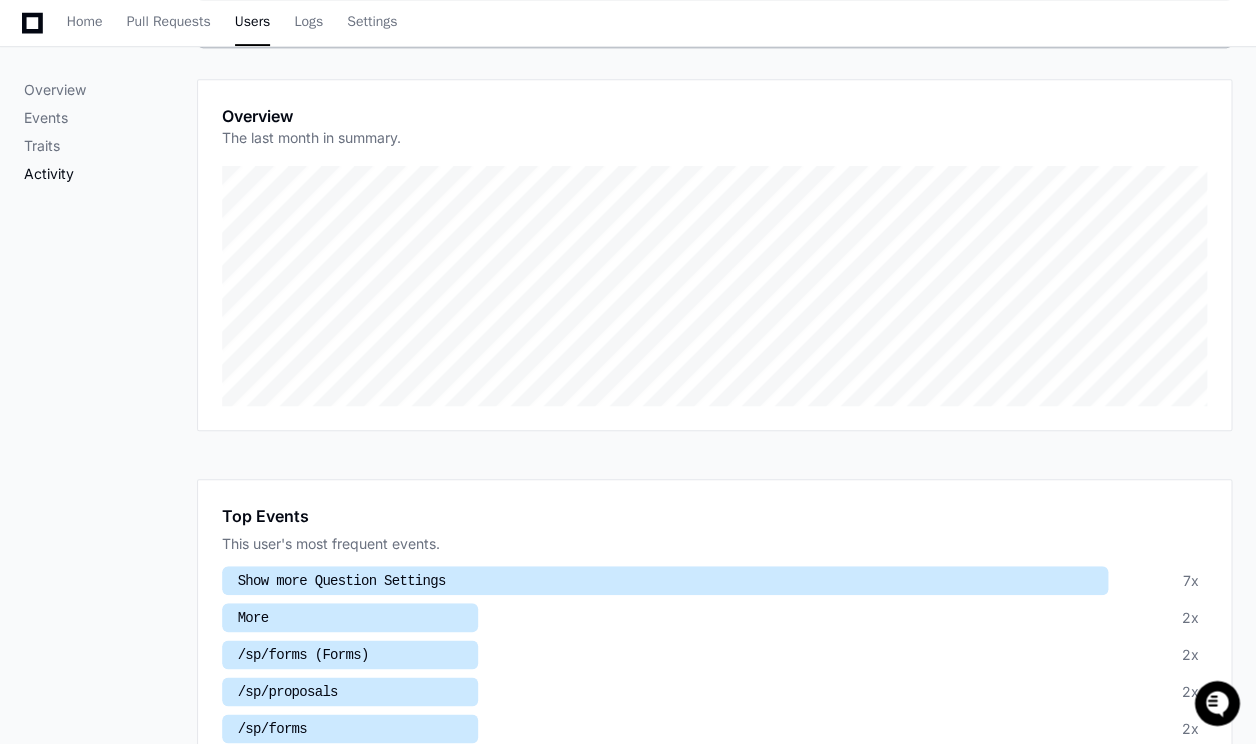 click on "Activity" 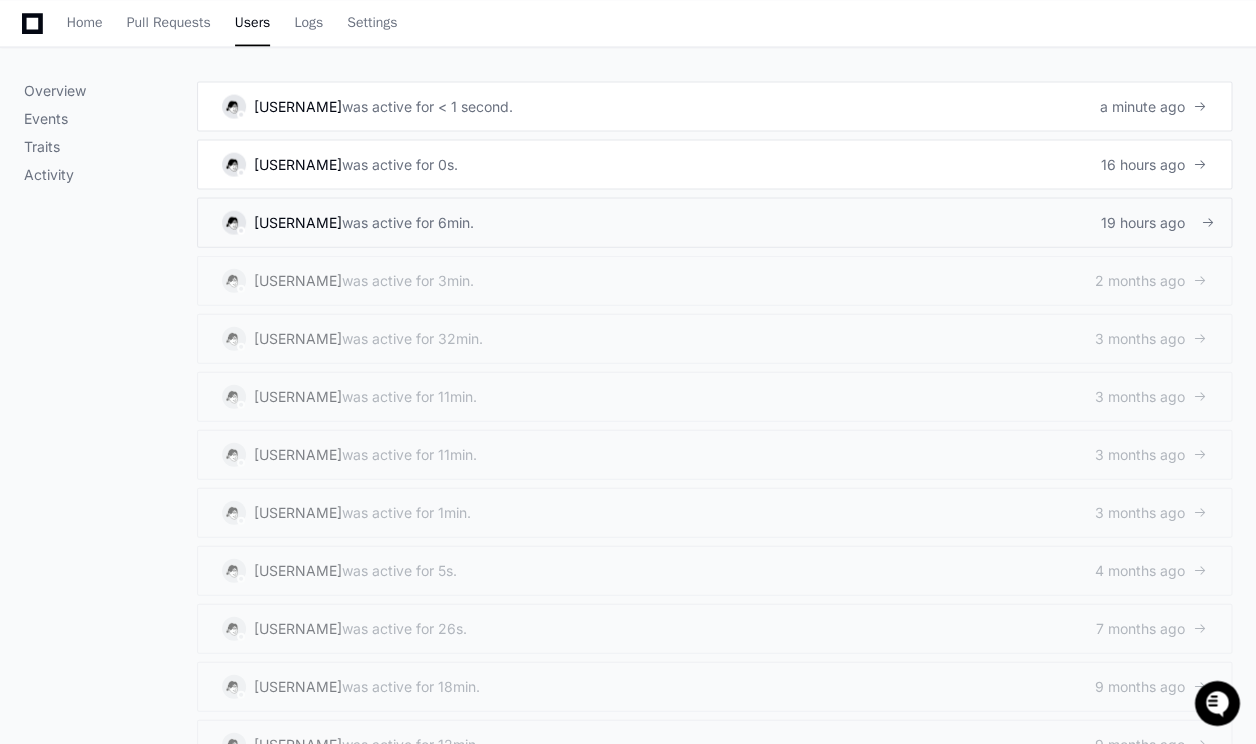 scroll, scrollTop: 1359, scrollLeft: 0, axis: vertical 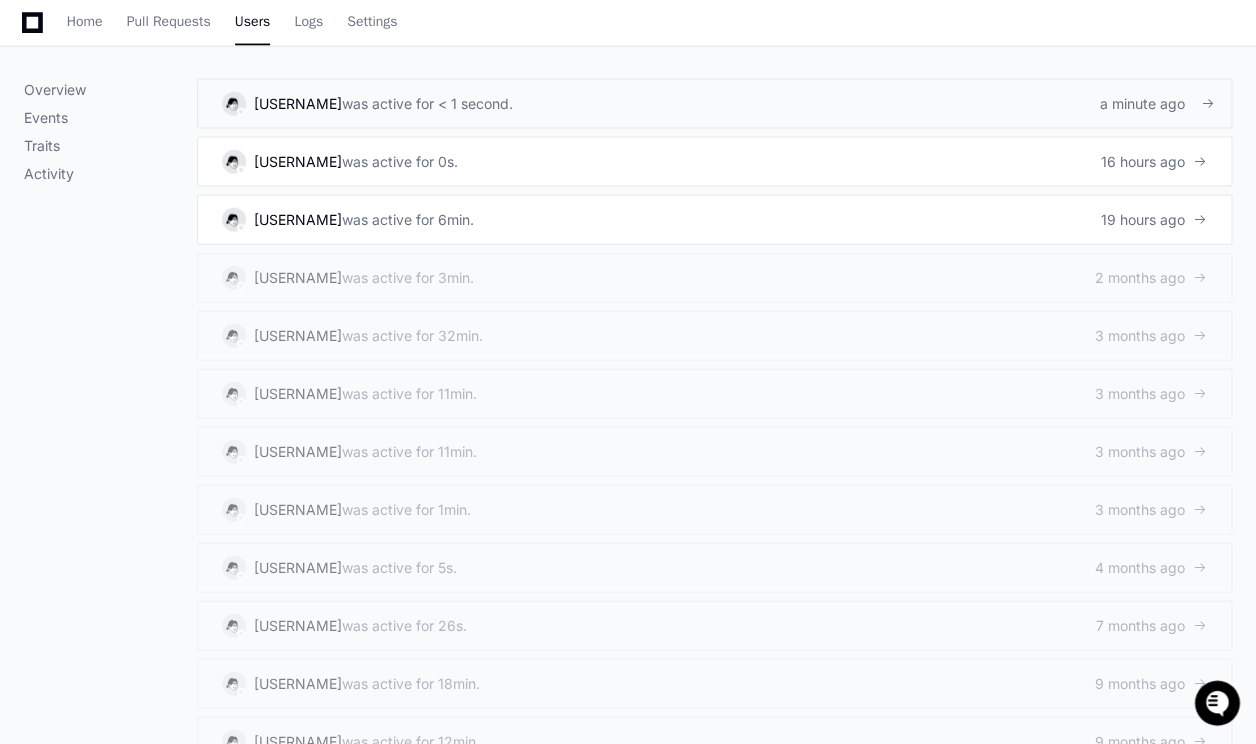 click on "was active for < 1 second." 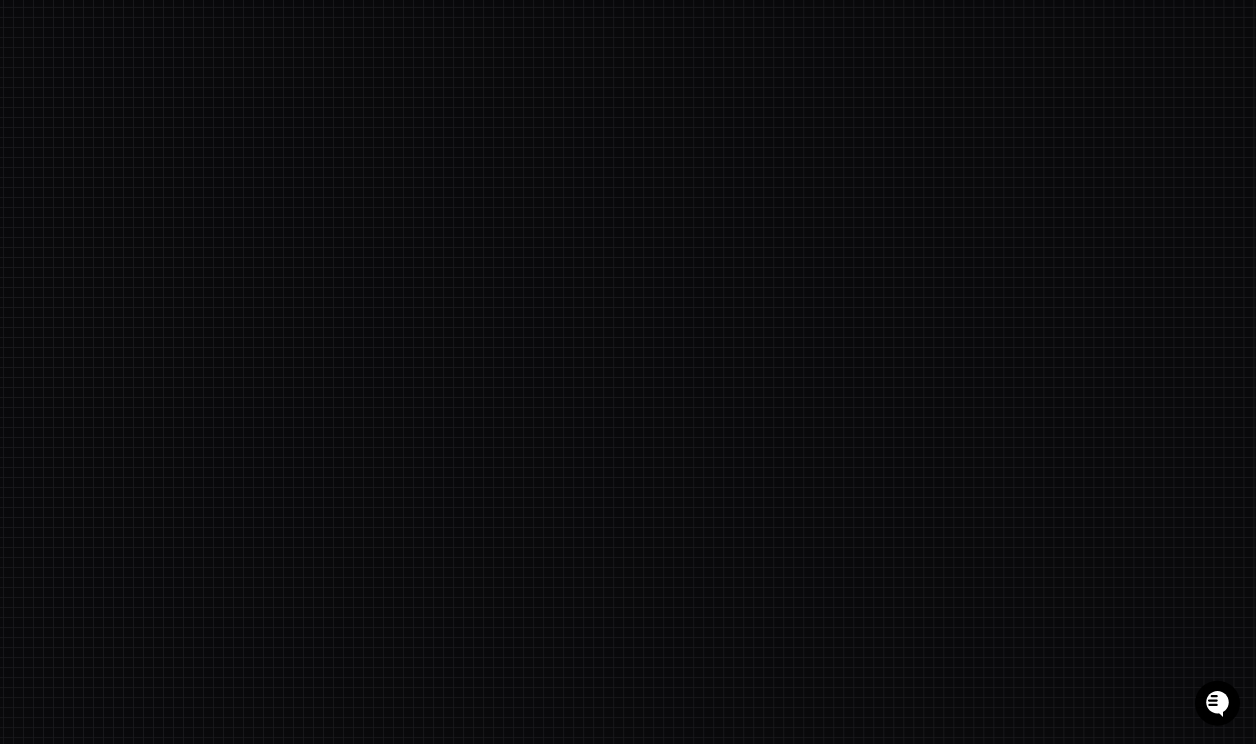 scroll, scrollTop: 0, scrollLeft: 0, axis: both 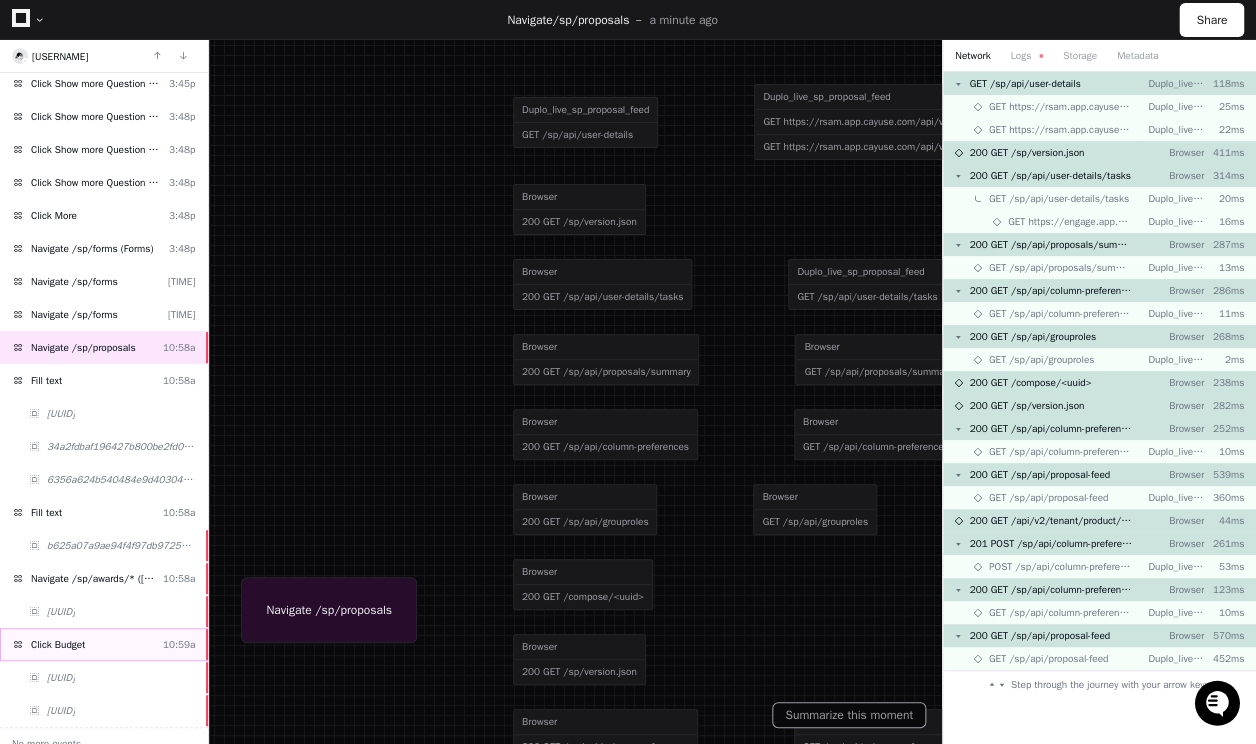 click on "Click Budget  10:59a" 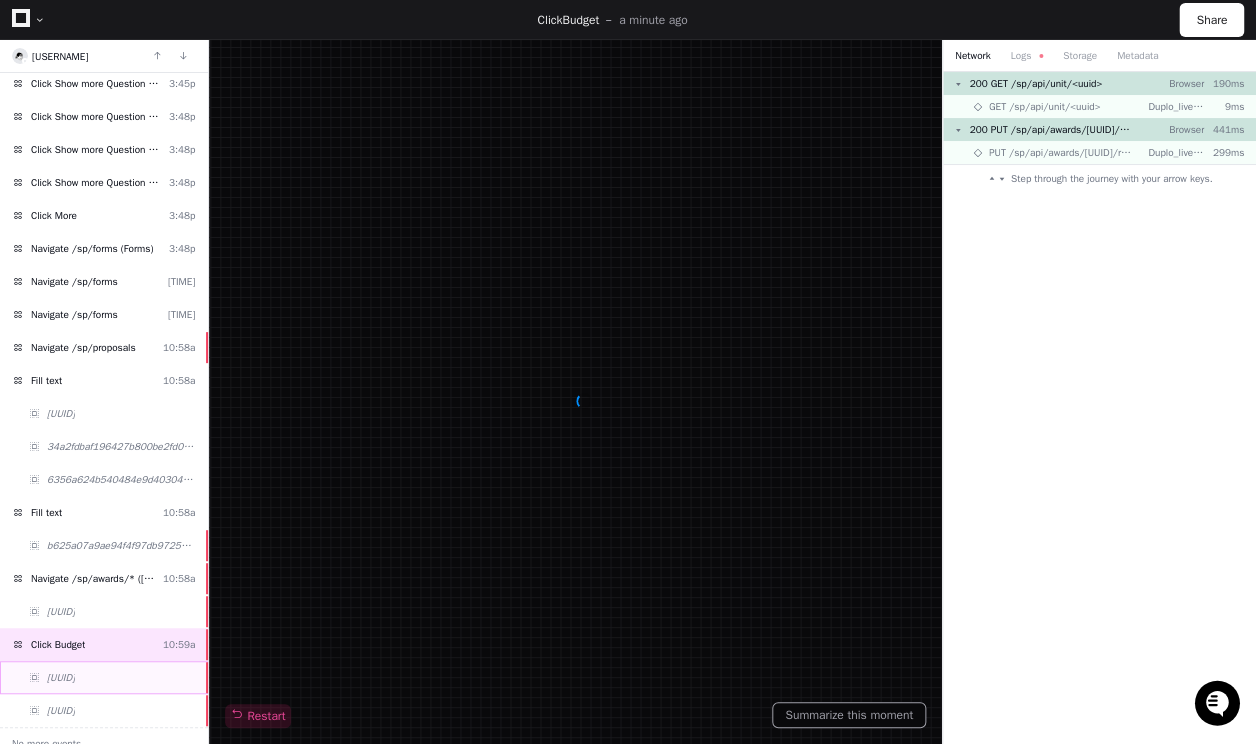 click on "63634ebf37584e638c3f5b4f113939f5" 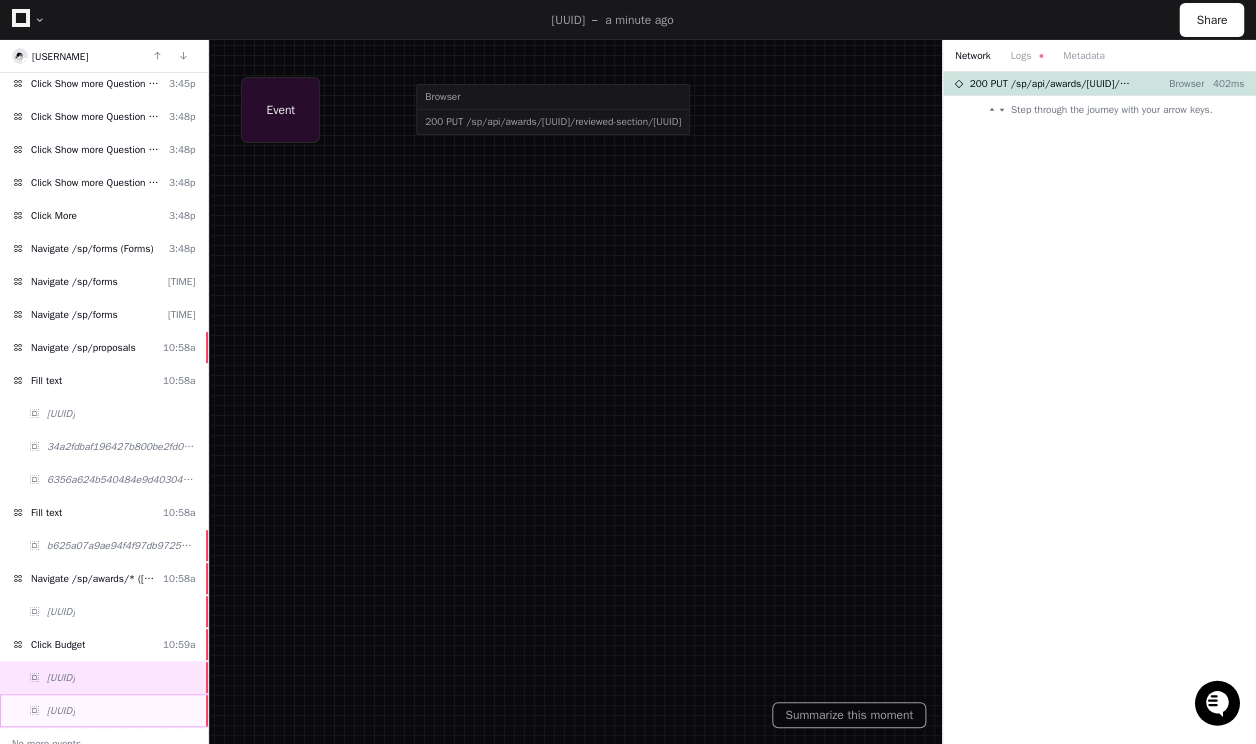 click on "ba51ee80015b4706bacc166448243292" 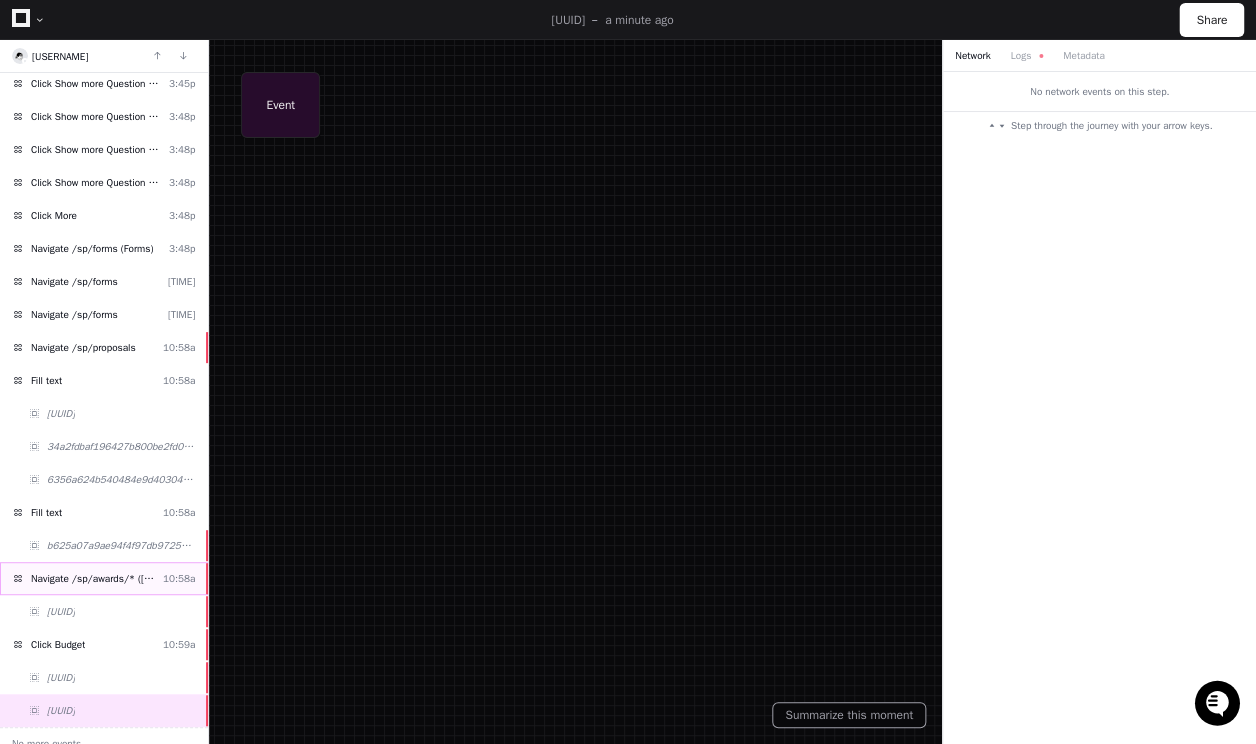click on "Navigate /sp/awards/* ([AWARD_ID])" 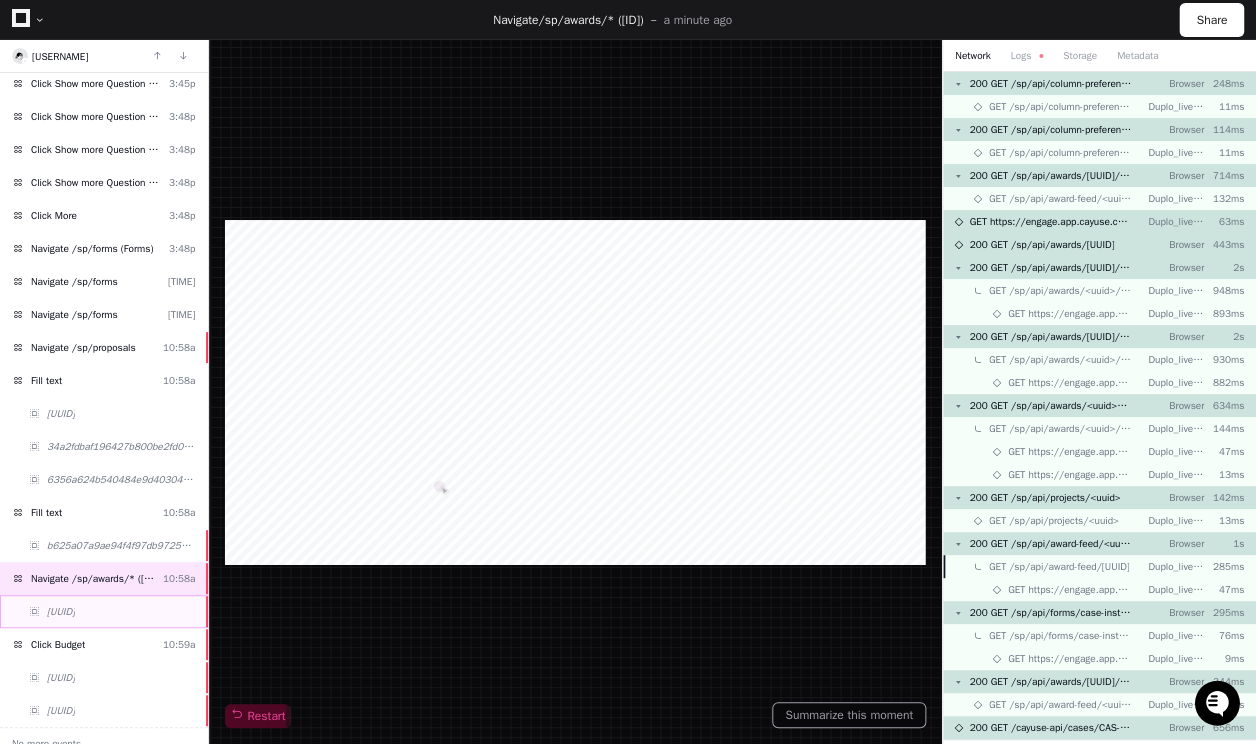 scroll, scrollTop: 28, scrollLeft: 0, axis: vertical 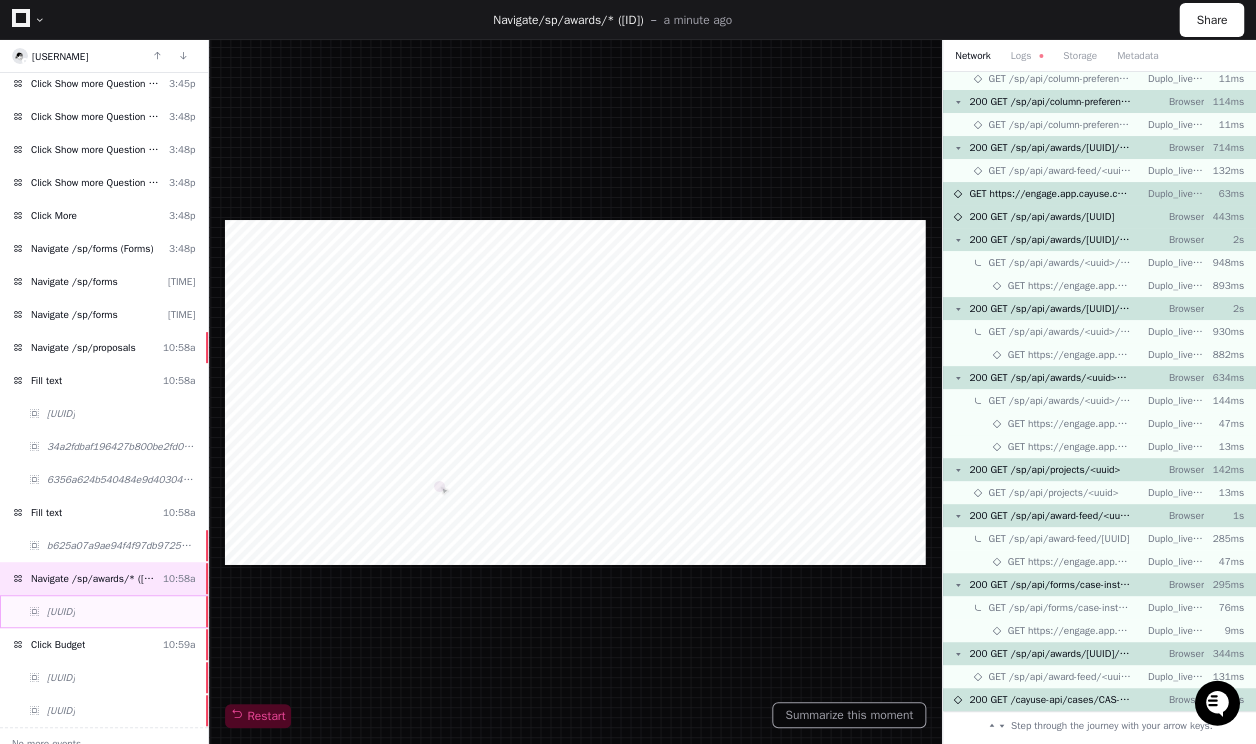 click on "006c15c250b445c09c8f86215f794393" 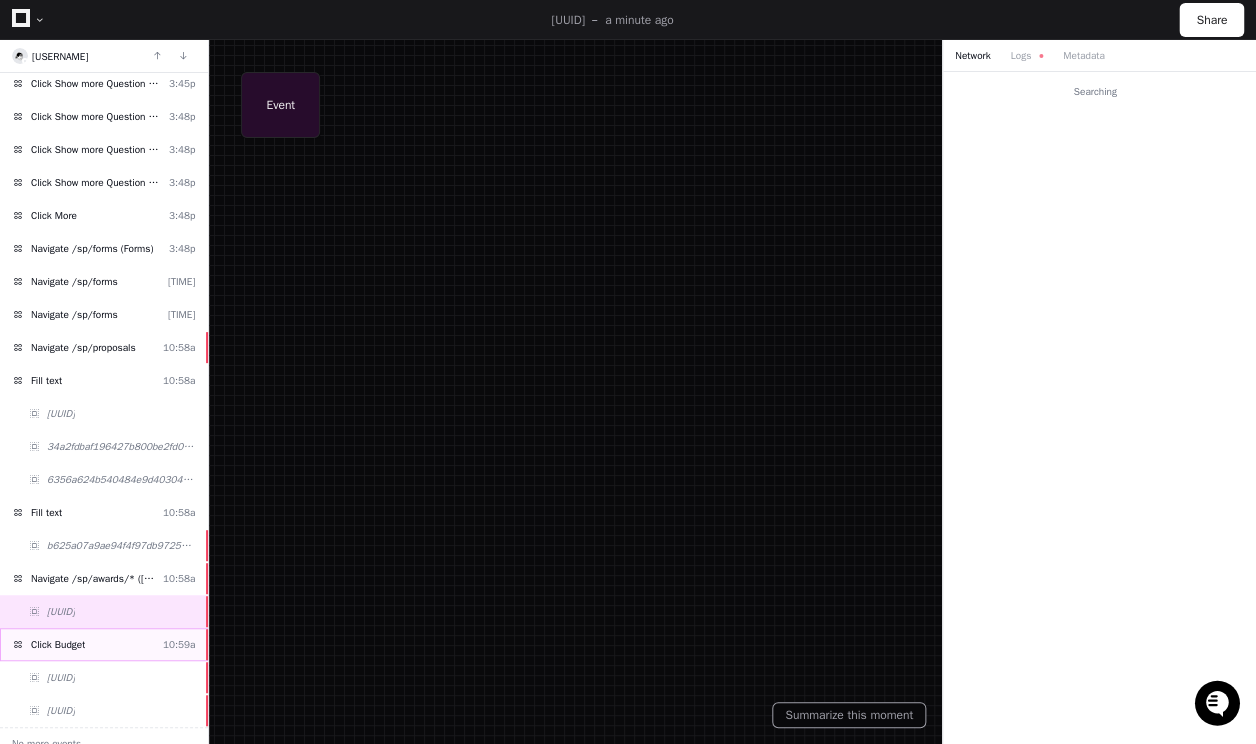 scroll, scrollTop: 0, scrollLeft: 0, axis: both 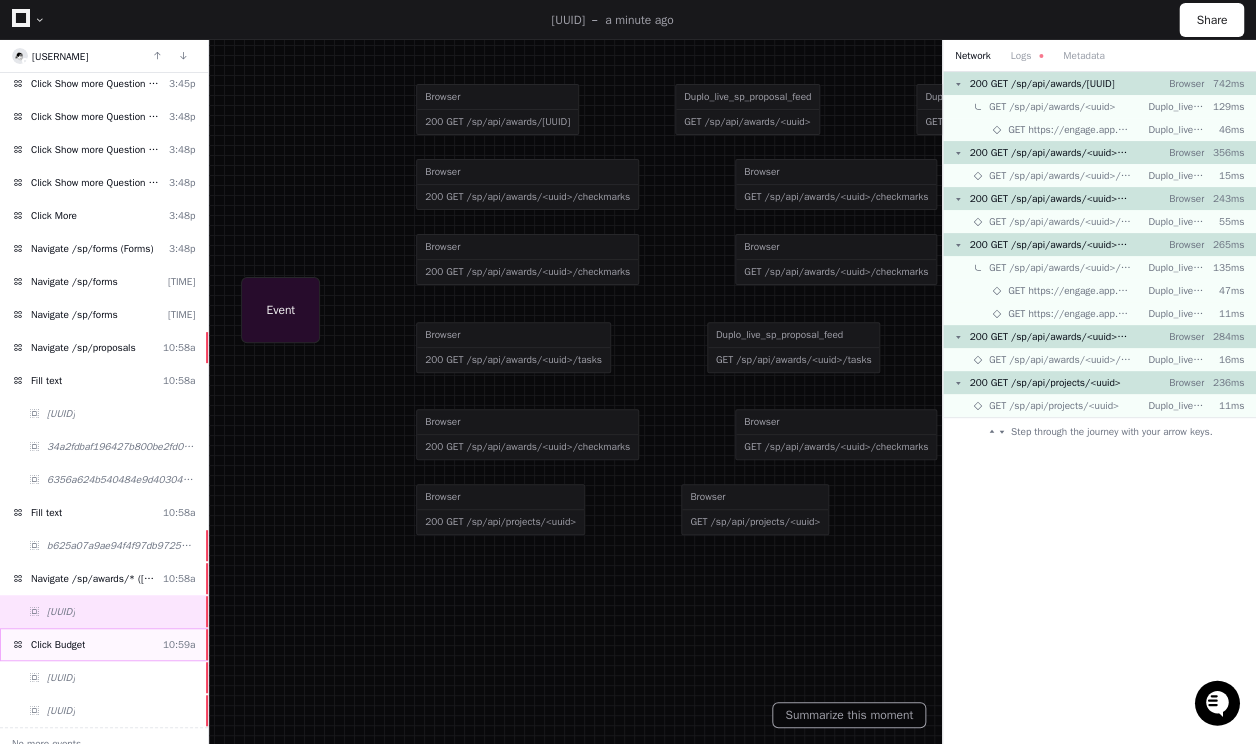 click on "Click Budget  10:59a" 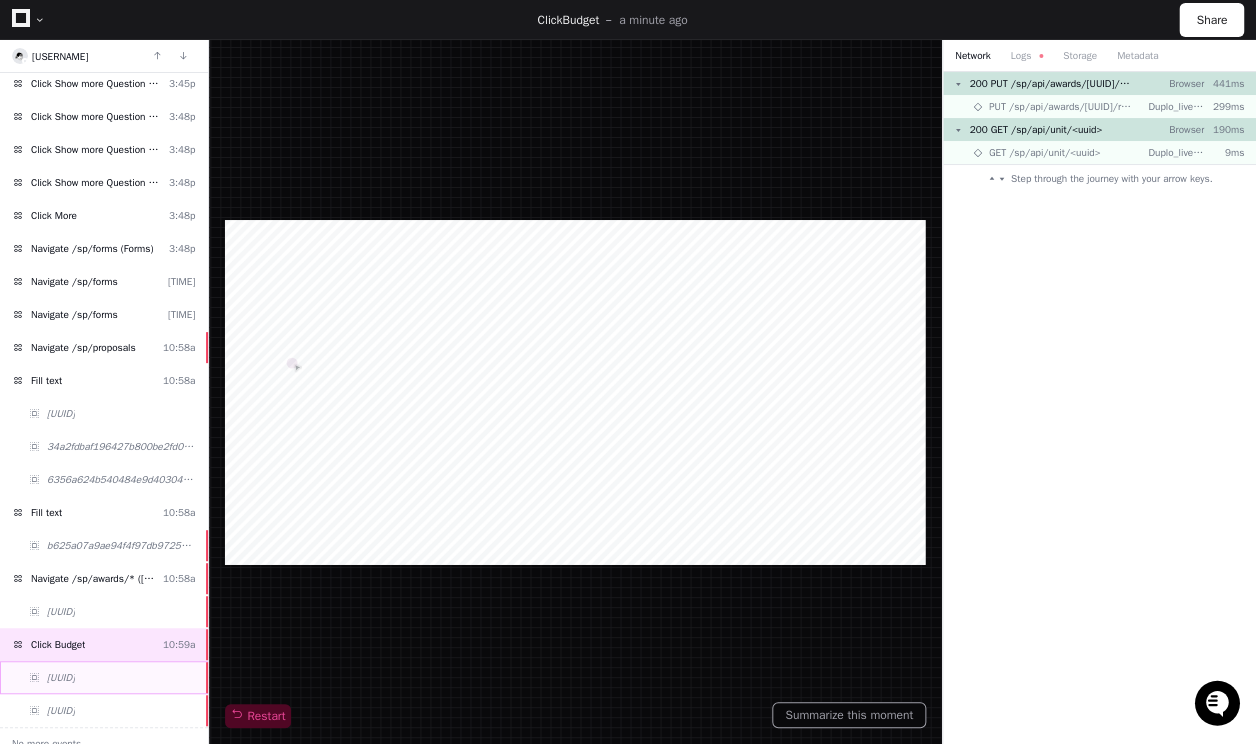 click on "63634ebf37584e638c3f5b4f113939f5" 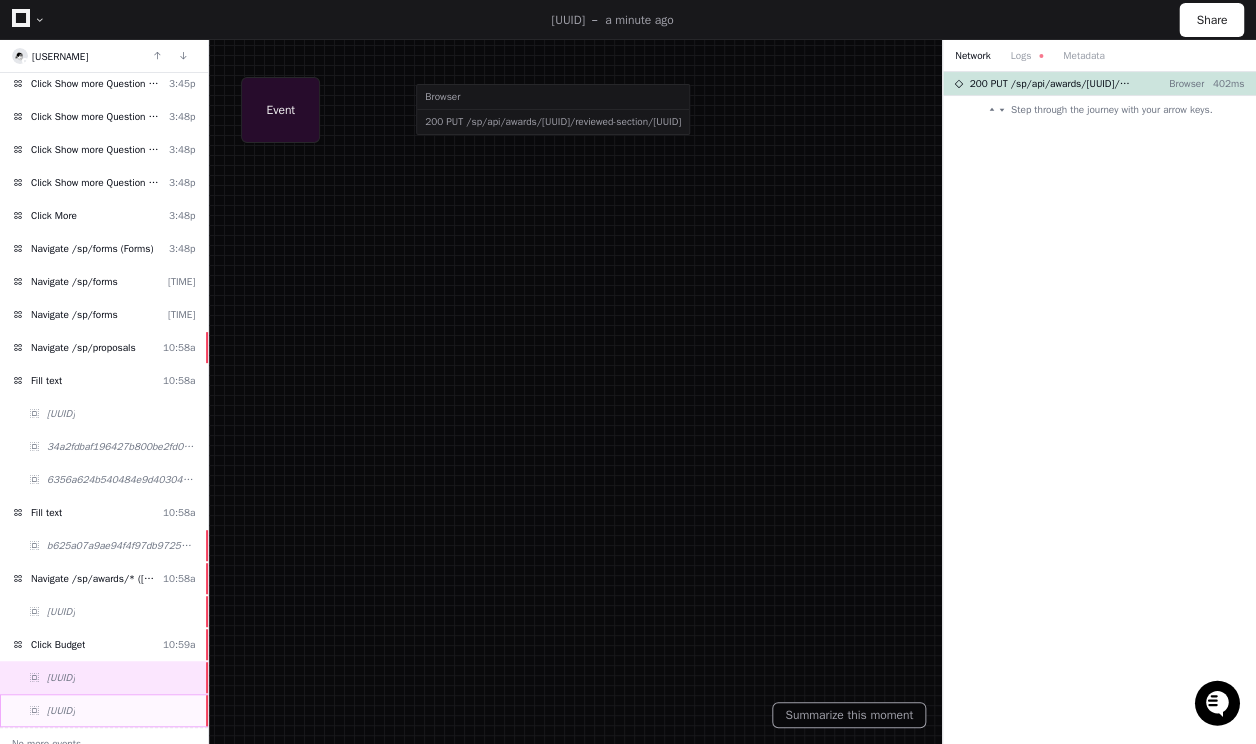 click on "ba51ee80015b4706bacc166448243292" 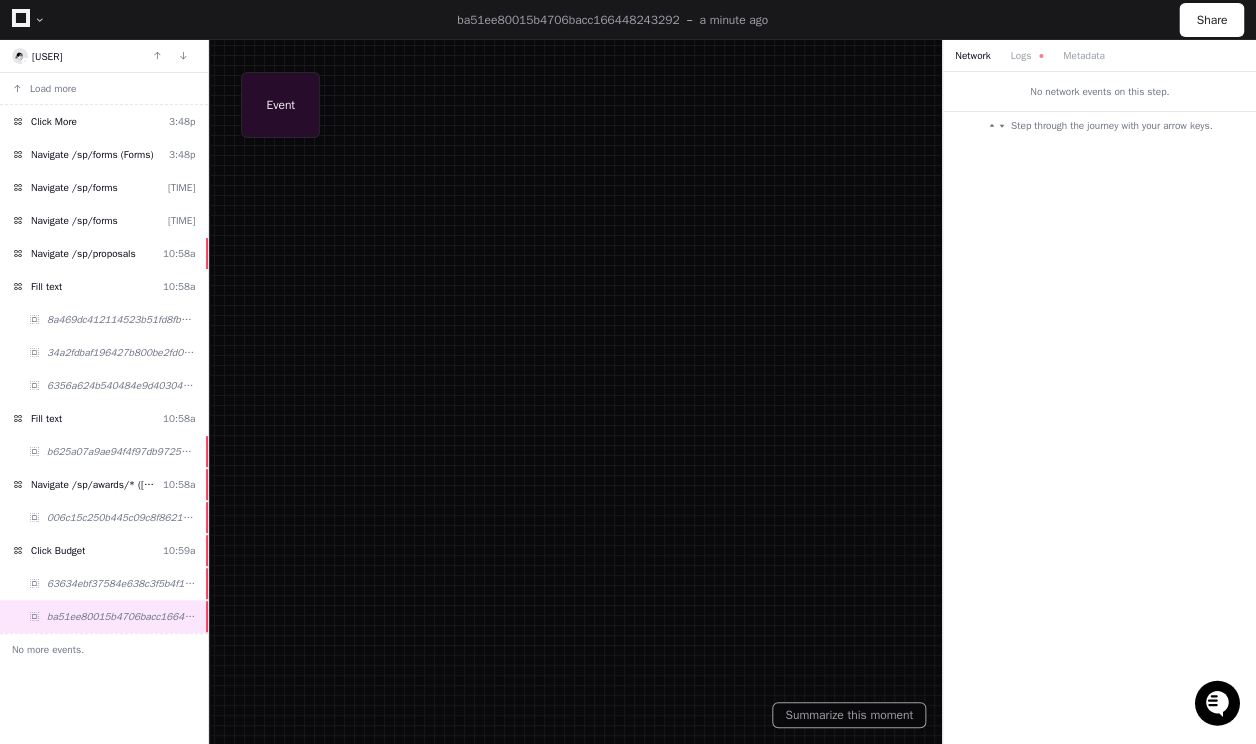 scroll, scrollTop: 0, scrollLeft: 0, axis: both 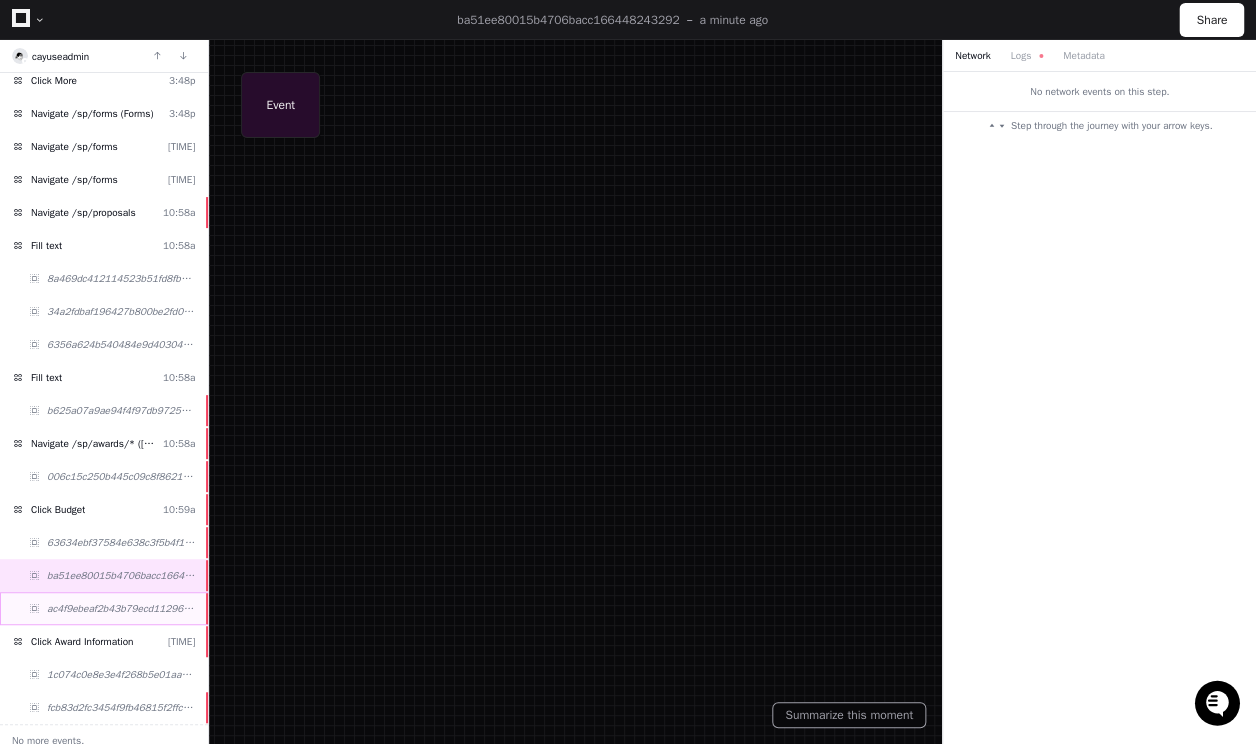 click on "ac4f9ebeaf2b43b79ecd1129646e55b8" 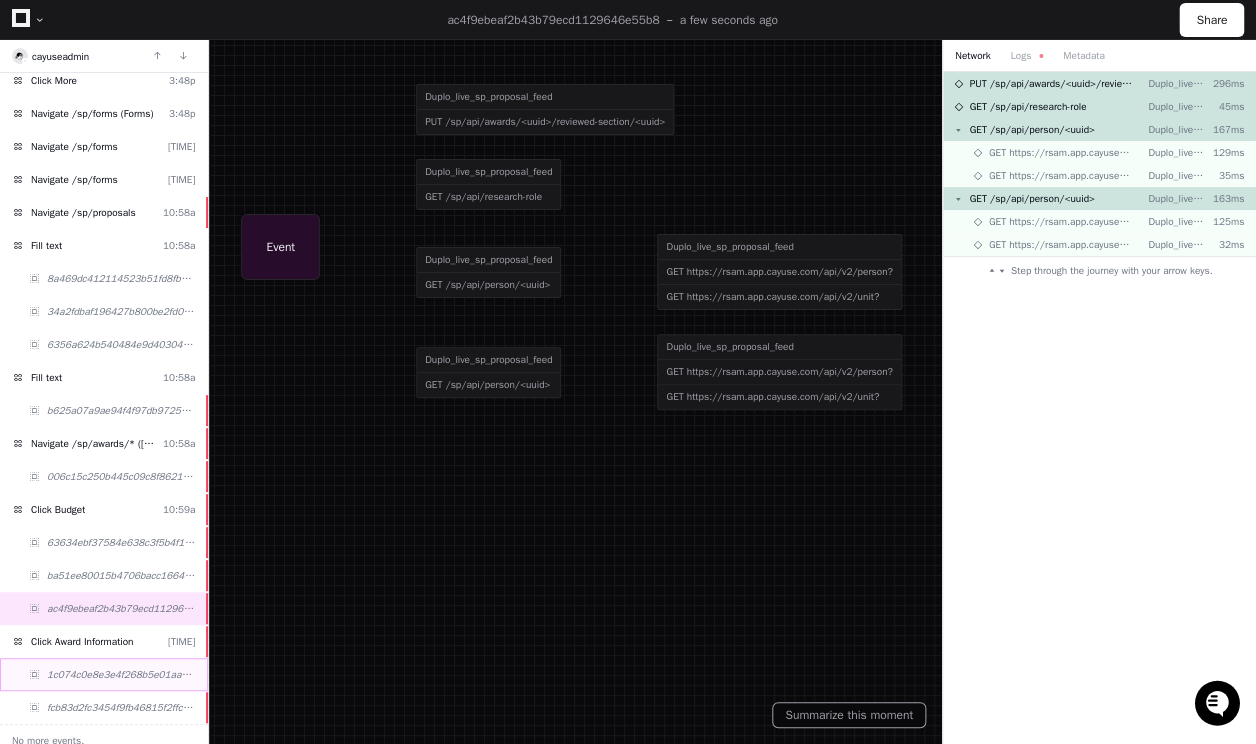 click on "1c074c0e8e3e4f268b5e01aabc953183" 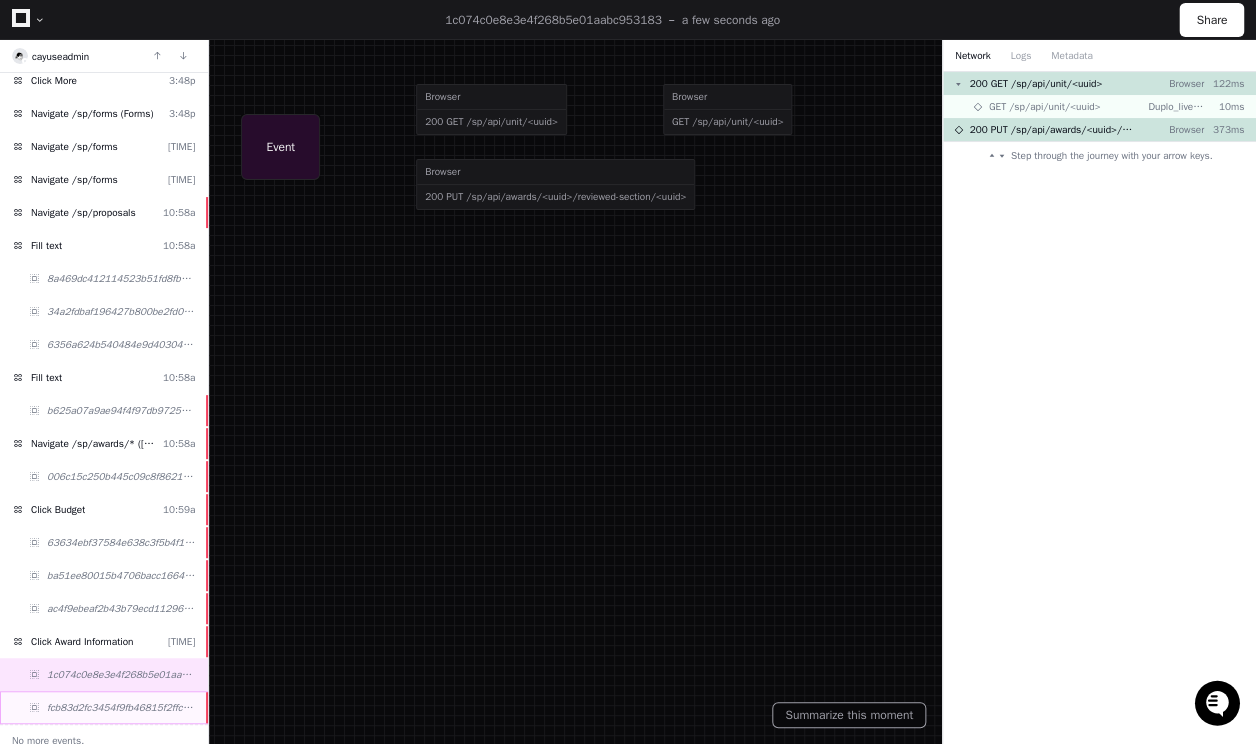 click on "fcb83d2fc3454f9fb46815f2ffca6291" 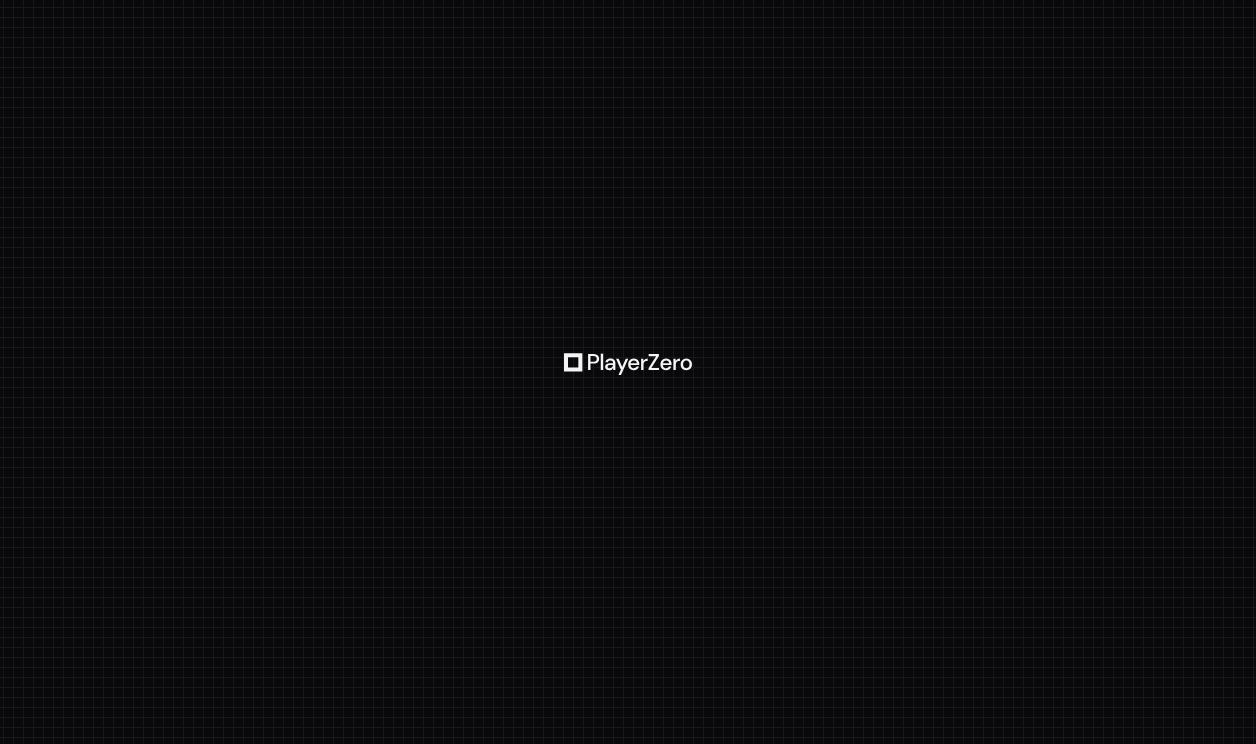 scroll, scrollTop: 0, scrollLeft: 0, axis: both 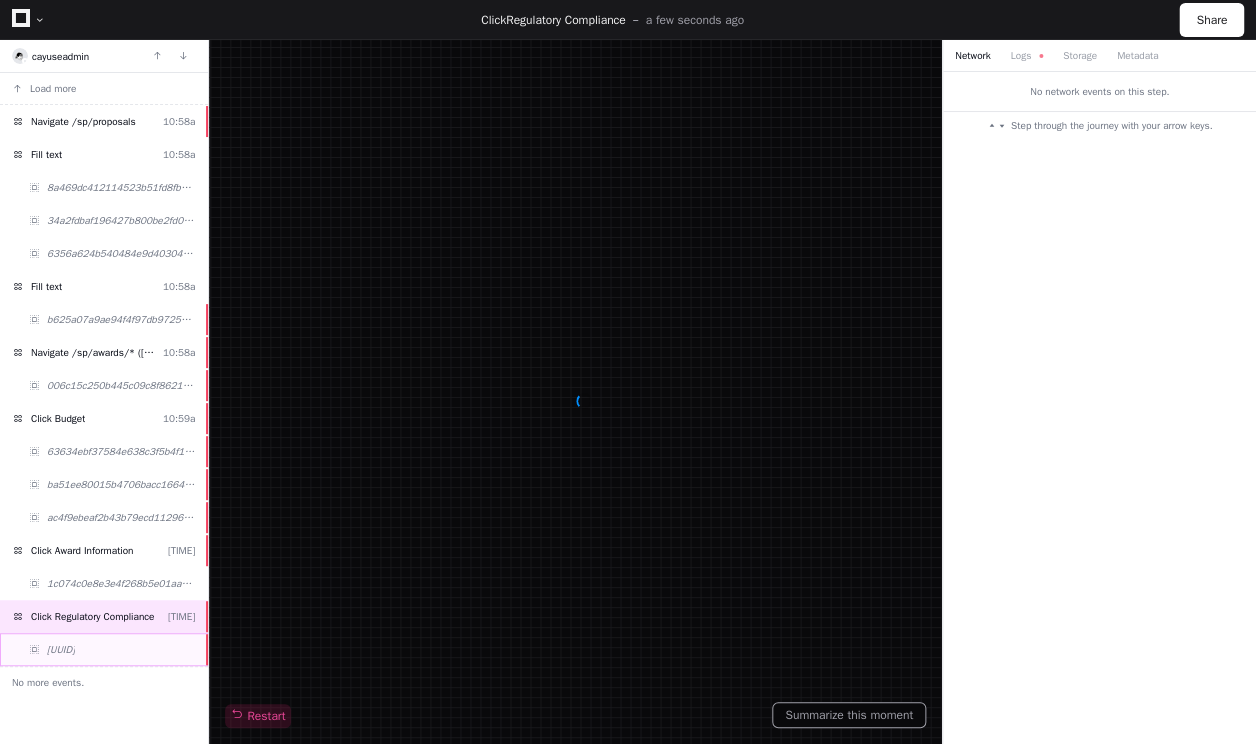 click on "[UUID]" 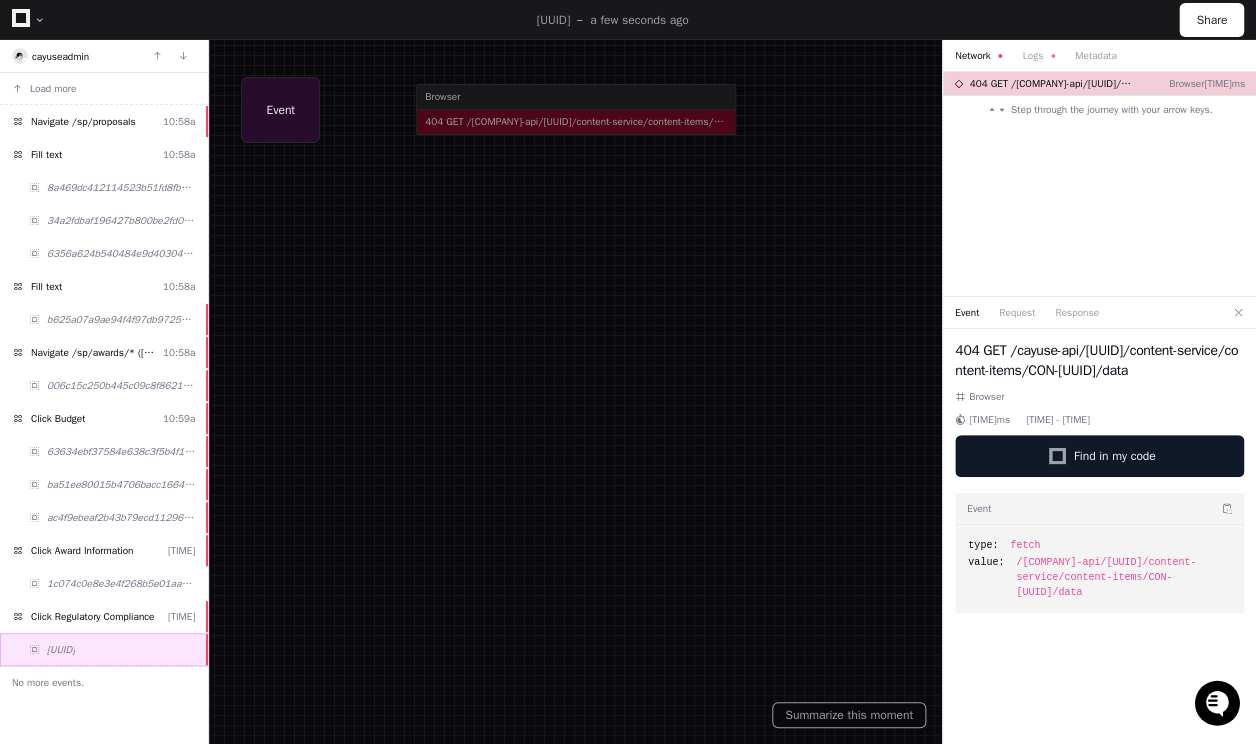 scroll, scrollTop: 0, scrollLeft: 0, axis: both 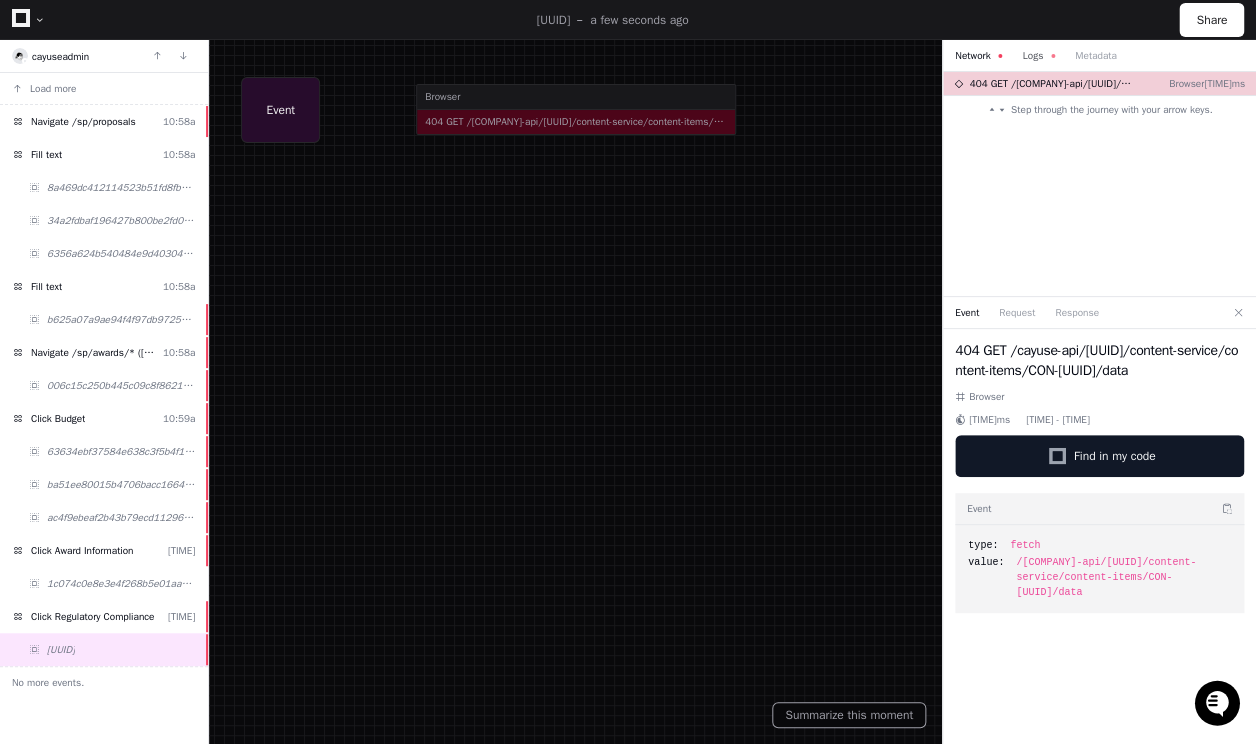 click on "Logs" 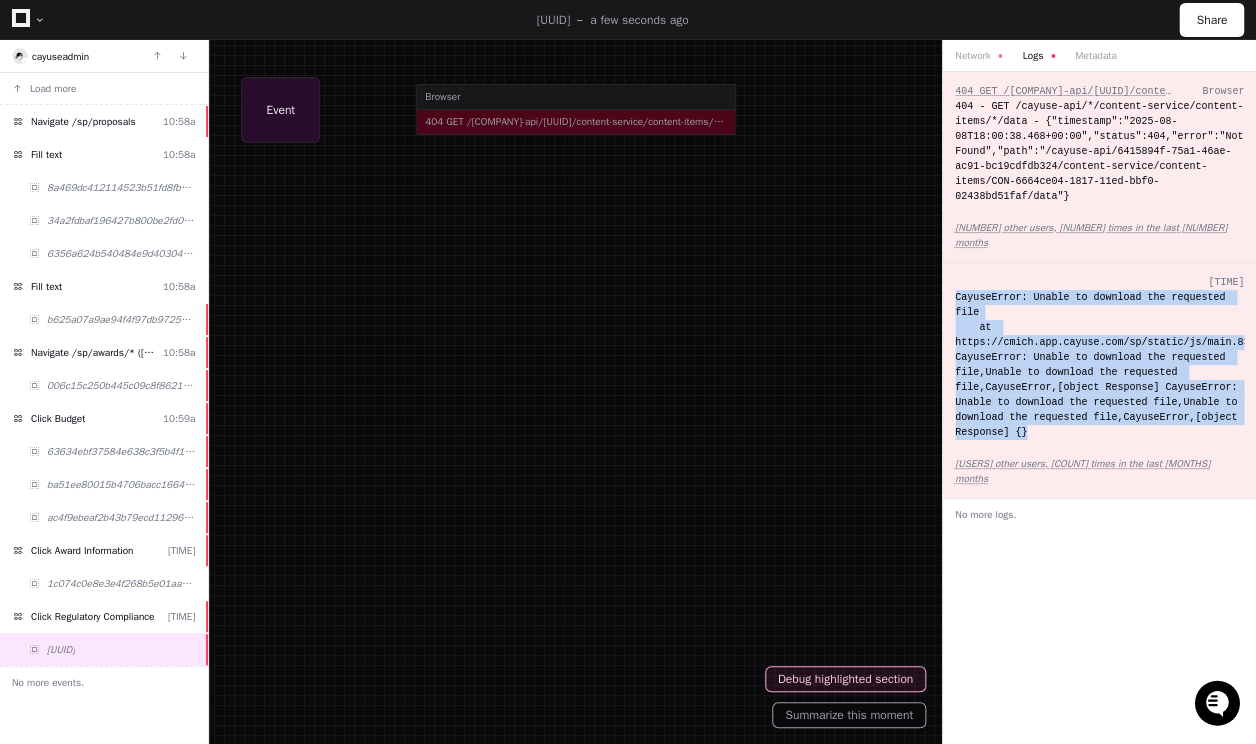 drag, startPoint x: 1193, startPoint y: 392, endPoint x: 953, endPoint y: 284, distance: 263.18054 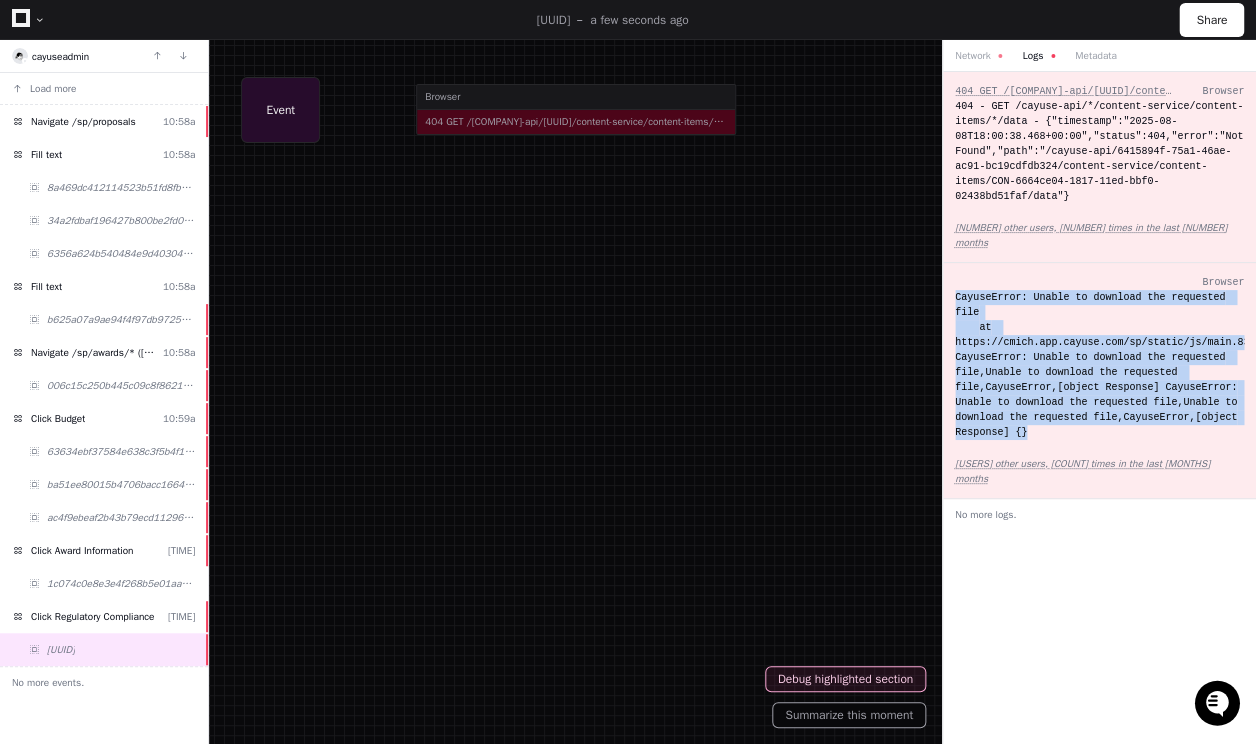 click on "404 GET /cayuse-api/[UUID]/content-service/content-items/CON-[ITEM_ID]/data Browser 404 - GET /cayuse-api/*/content-service/content-items/*/data - {"timestamp":"2025-08-08T18:00:38.468+00:00","status":404,"error":"Not Found","path":"/cayuse-api/[UUID]/content-service/content-items/CON-[ITEM_ID]/data"} [NUMBER] other users, [NUMBER] times in the last [NUMBER] months Browser CayuseError: Unable to download the requested file
at https://cmich.app.cayuse.com/sp/static/js/main.837fafb7.chunk.js:1:290311 CayuseError: Unable to download the requested file,Unable to download the requested file,CayuseError,[object Response] CayuseError: Unable to download the requested file,Unable to download the requested file,CayuseError,[object Response] {} [NUMBER] other users, [NUMBER] times in the last [NUMBER] months No more logs." 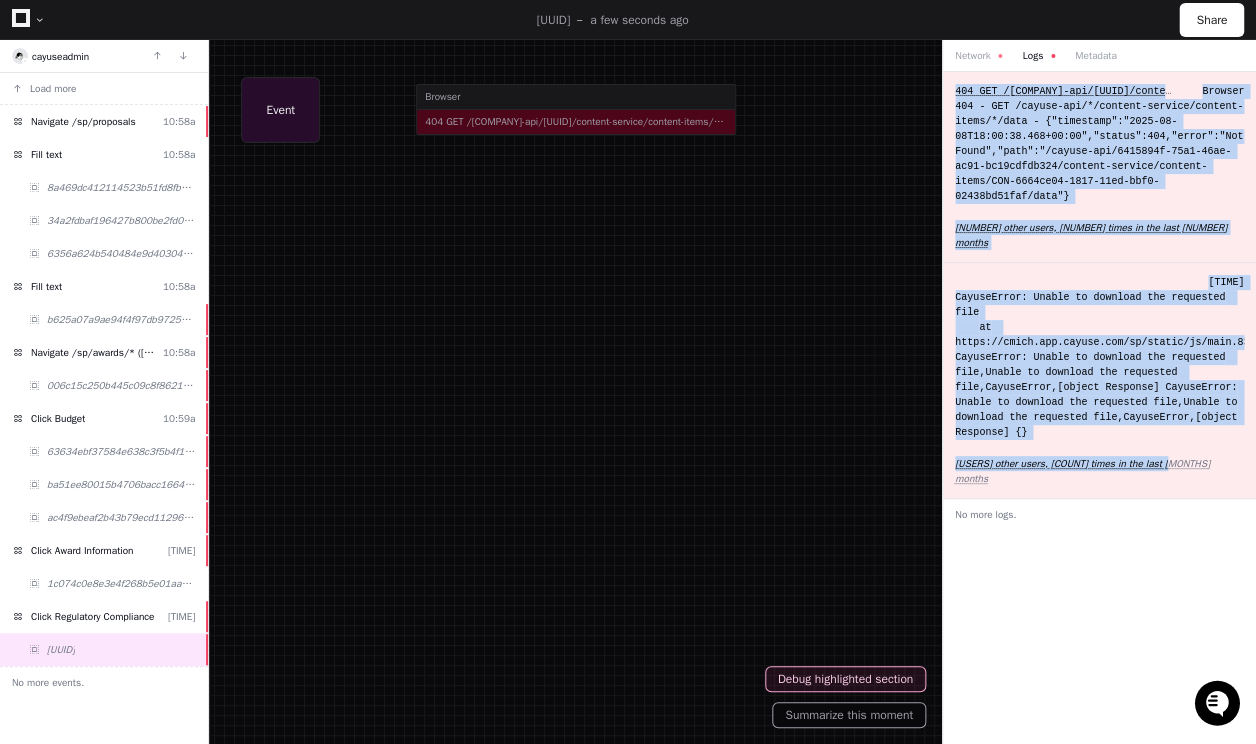 drag, startPoint x: 949, startPoint y: 86, endPoint x: 1241, endPoint y: 406, distance: 433.20203 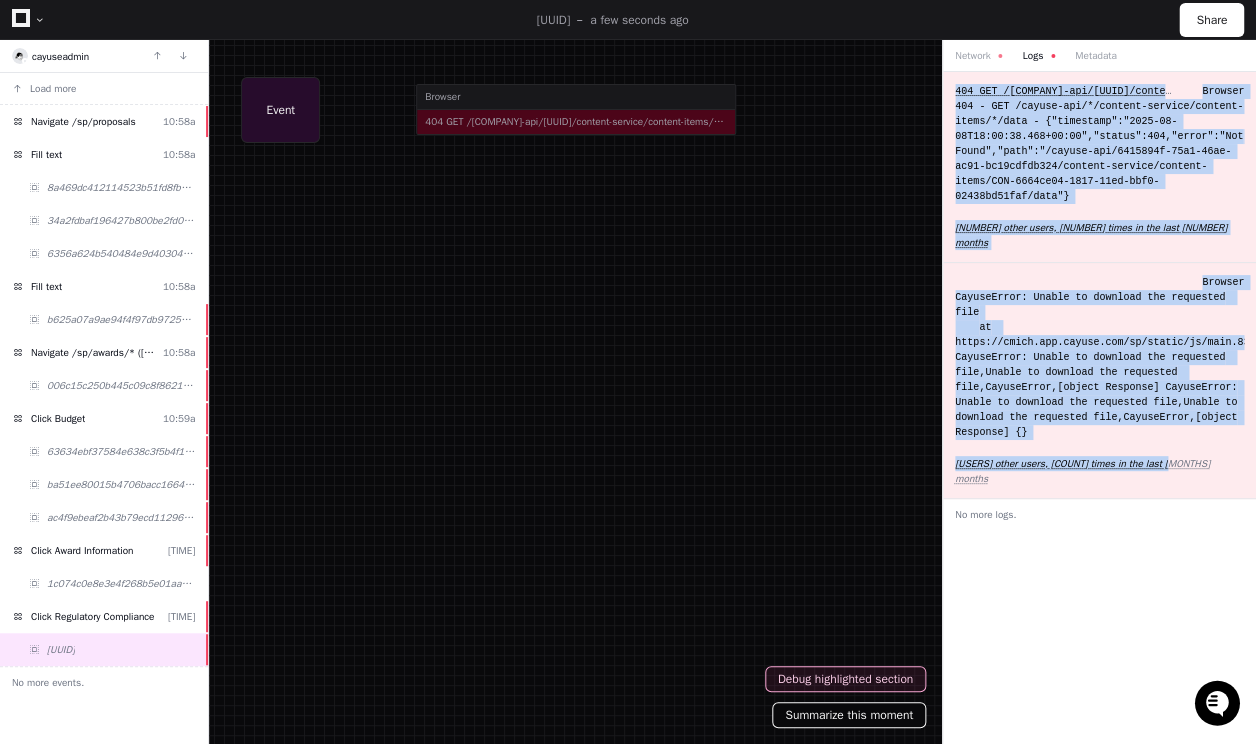 click on "Summarize this moment" 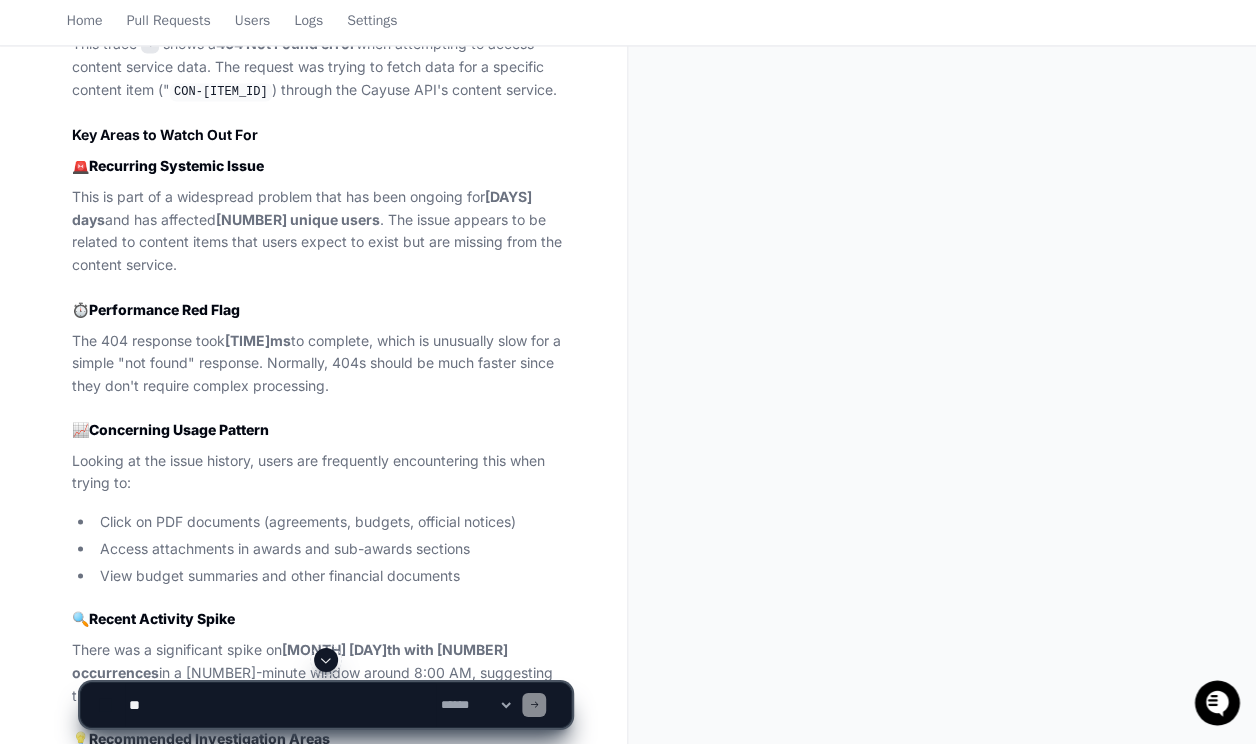 scroll, scrollTop: 972, scrollLeft: 0, axis: vertical 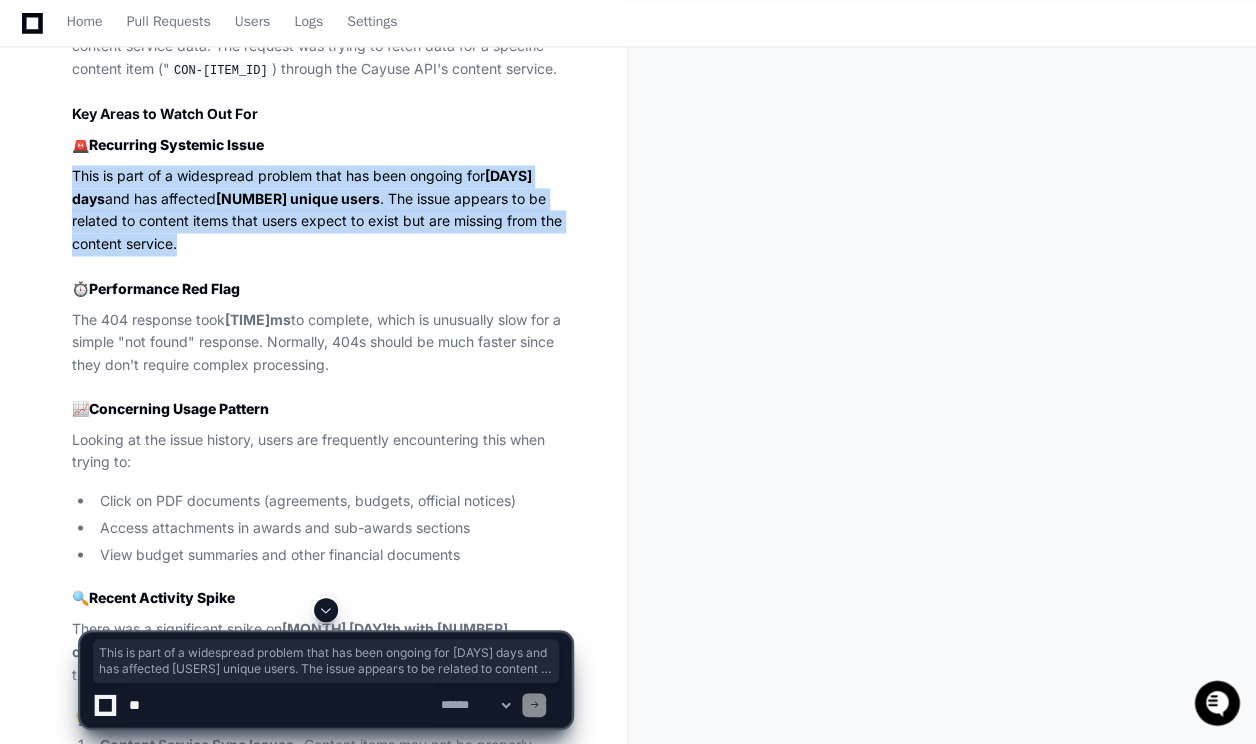 drag, startPoint x: 206, startPoint y: 264, endPoint x: 56, endPoint y: 200, distance: 163.0828 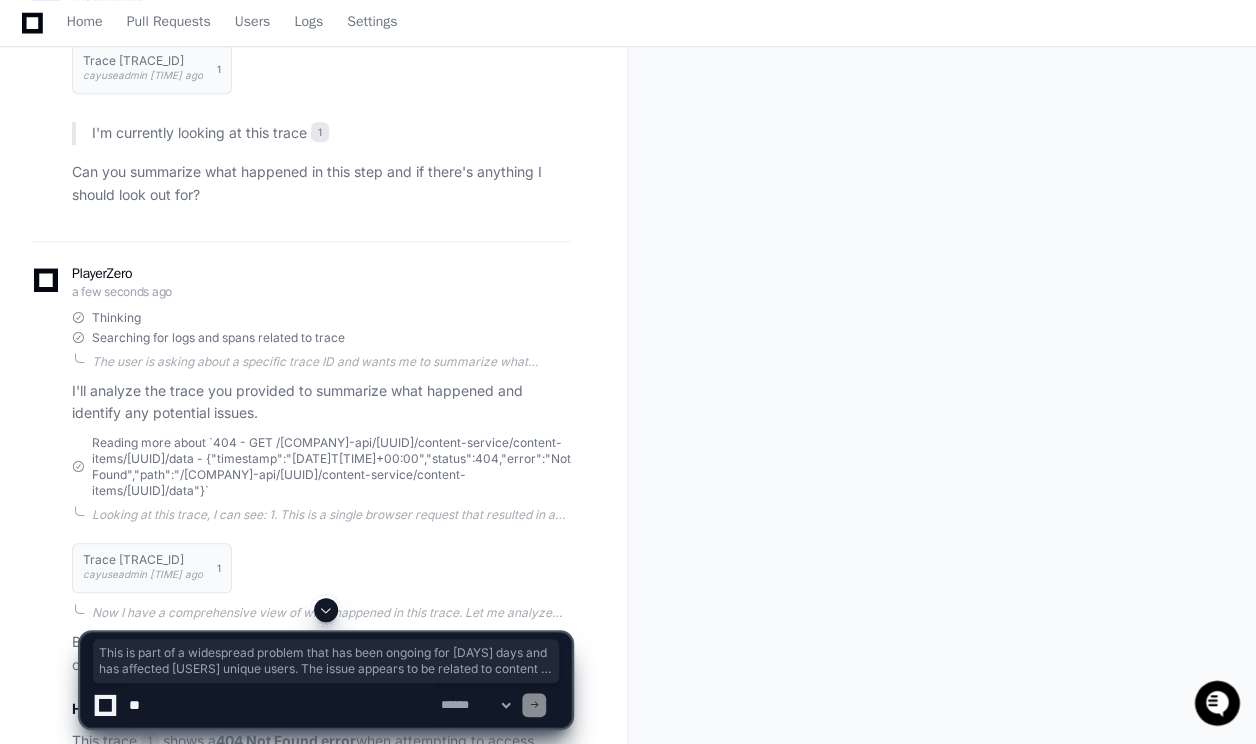 scroll, scrollTop: 686, scrollLeft: 0, axis: vertical 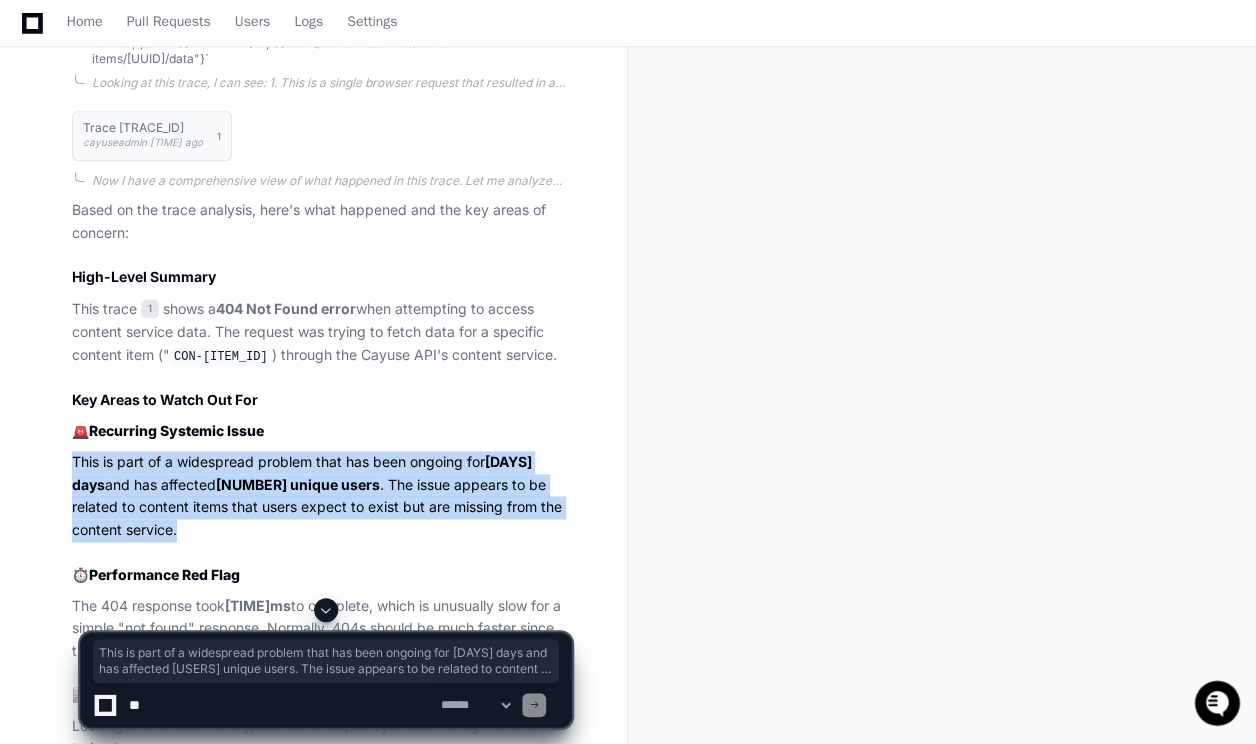 click on "This is part of a widespread problem that has been ongoing for  [DAYS] days  and has affected  [USERS] unique users . The issue appears to be related to content items that users expect to exist but are missing from the content service." 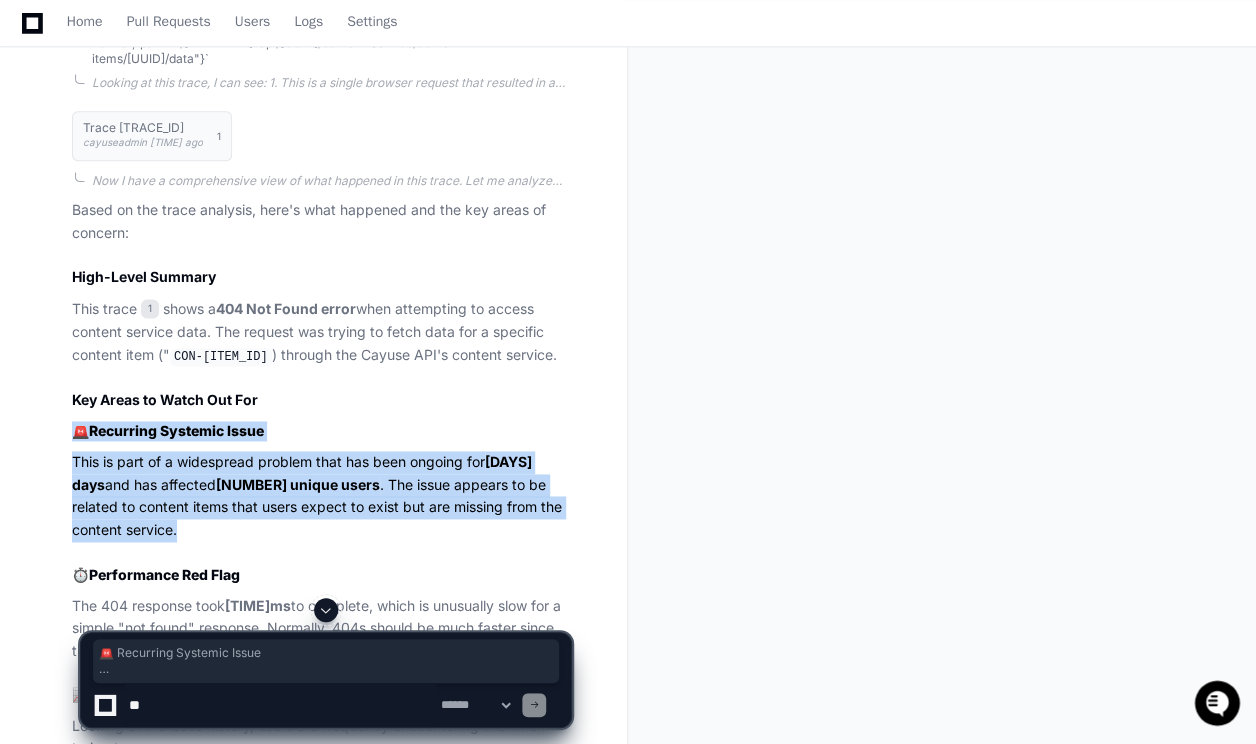 drag, startPoint x: 176, startPoint y: 538, endPoint x: 65, endPoint y: 455, distance: 138.60014 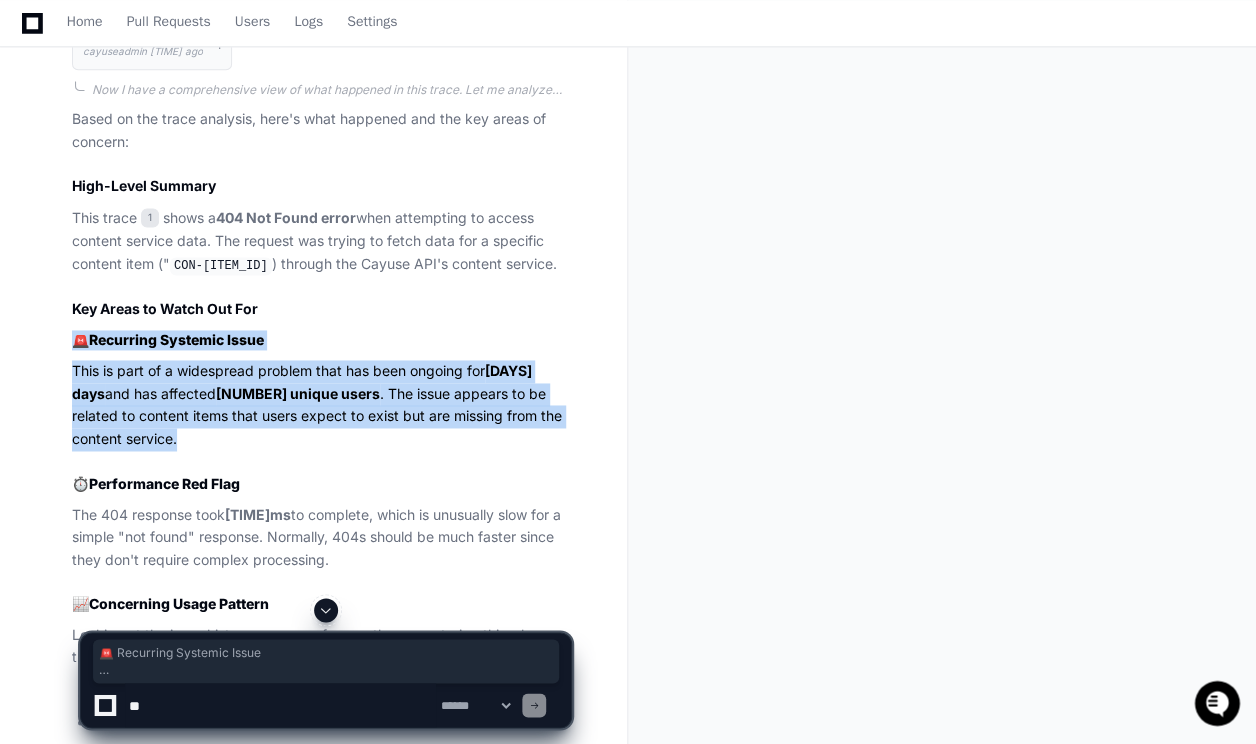 scroll, scrollTop: 794, scrollLeft: 0, axis: vertical 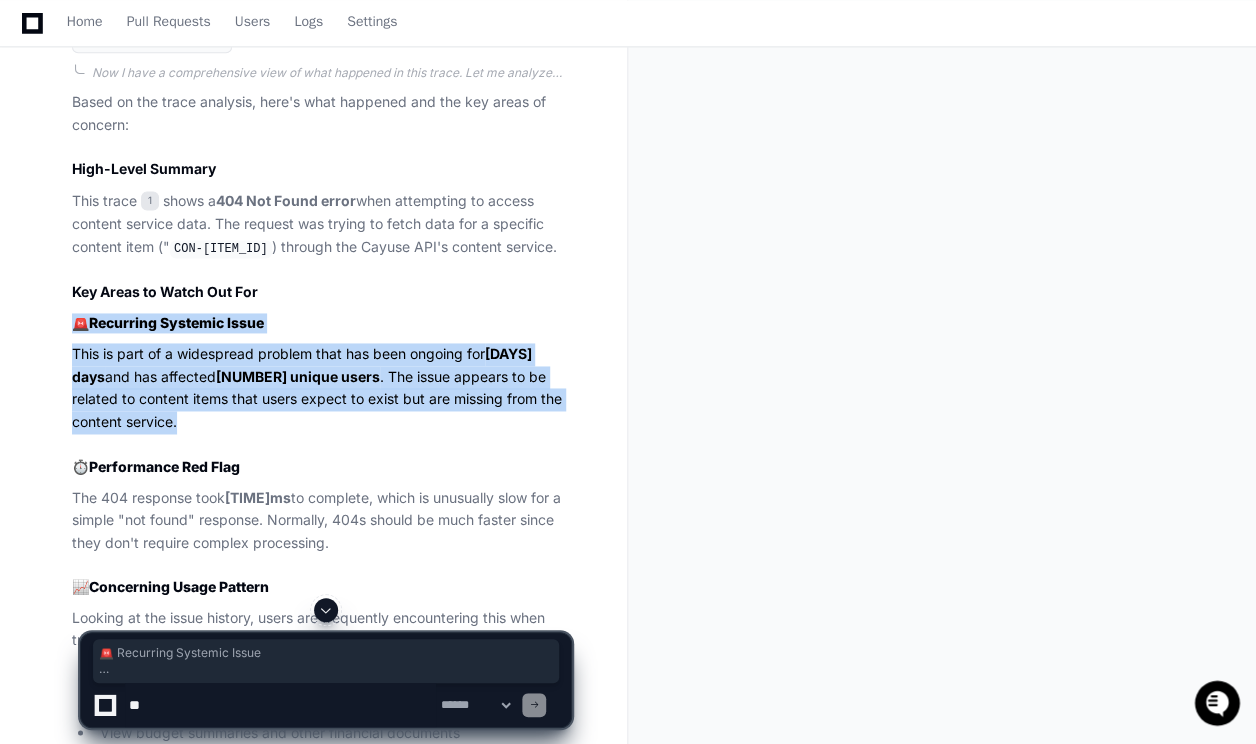 click on "This is part of a widespread problem that has been ongoing for  [DAYS] days  and has affected  [USERS] unique users . The issue appears to be related to content items that users expect to exist but are missing from the content service." 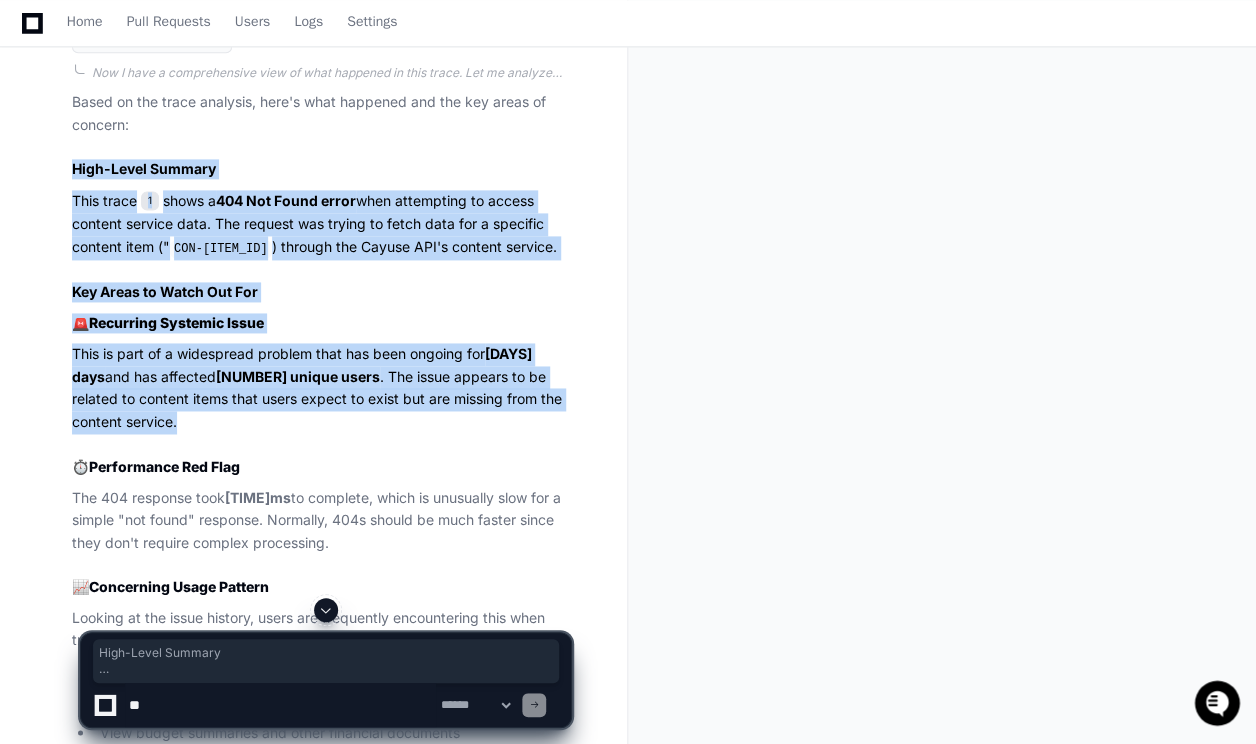 drag, startPoint x: 172, startPoint y: 440, endPoint x: 36, endPoint y: 173, distance: 299.64145 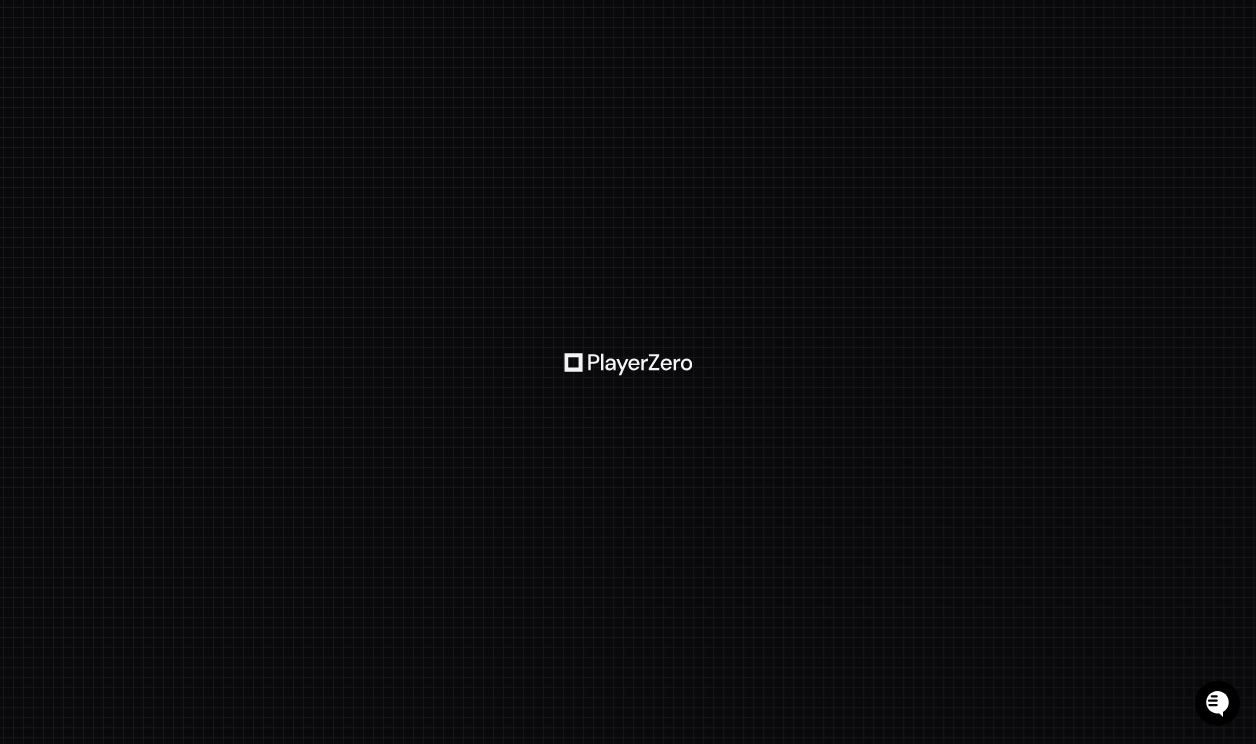 scroll, scrollTop: 0, scrollLeft: 0, axis: both 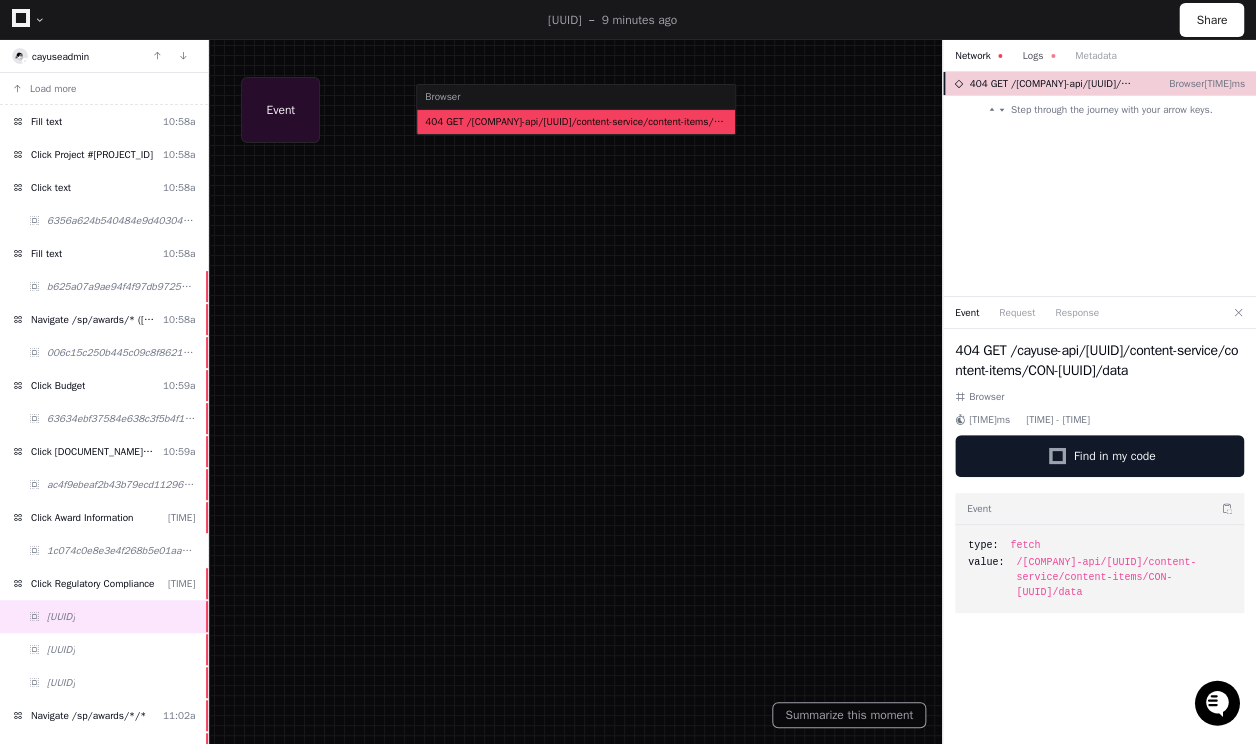 click on "Logs" 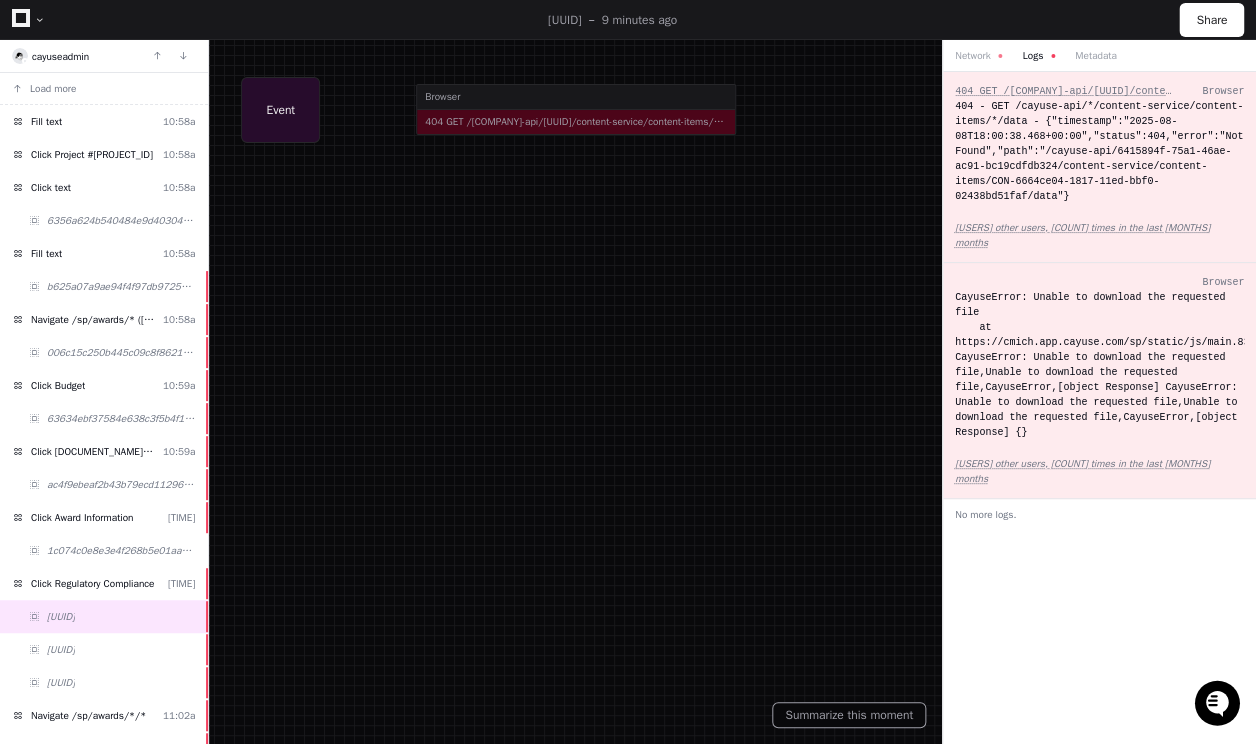 type 